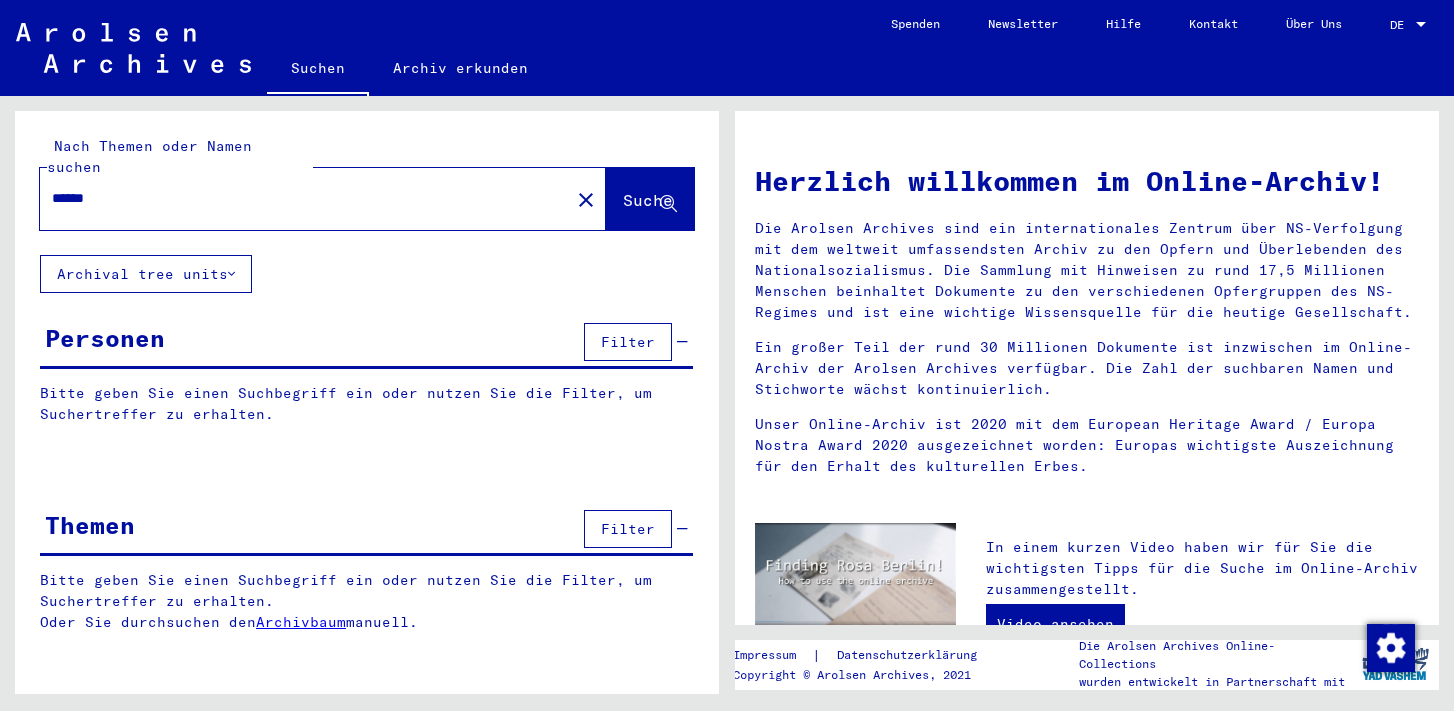 scroll, scrollTop: 0, scrollLeft: 0, axis: both 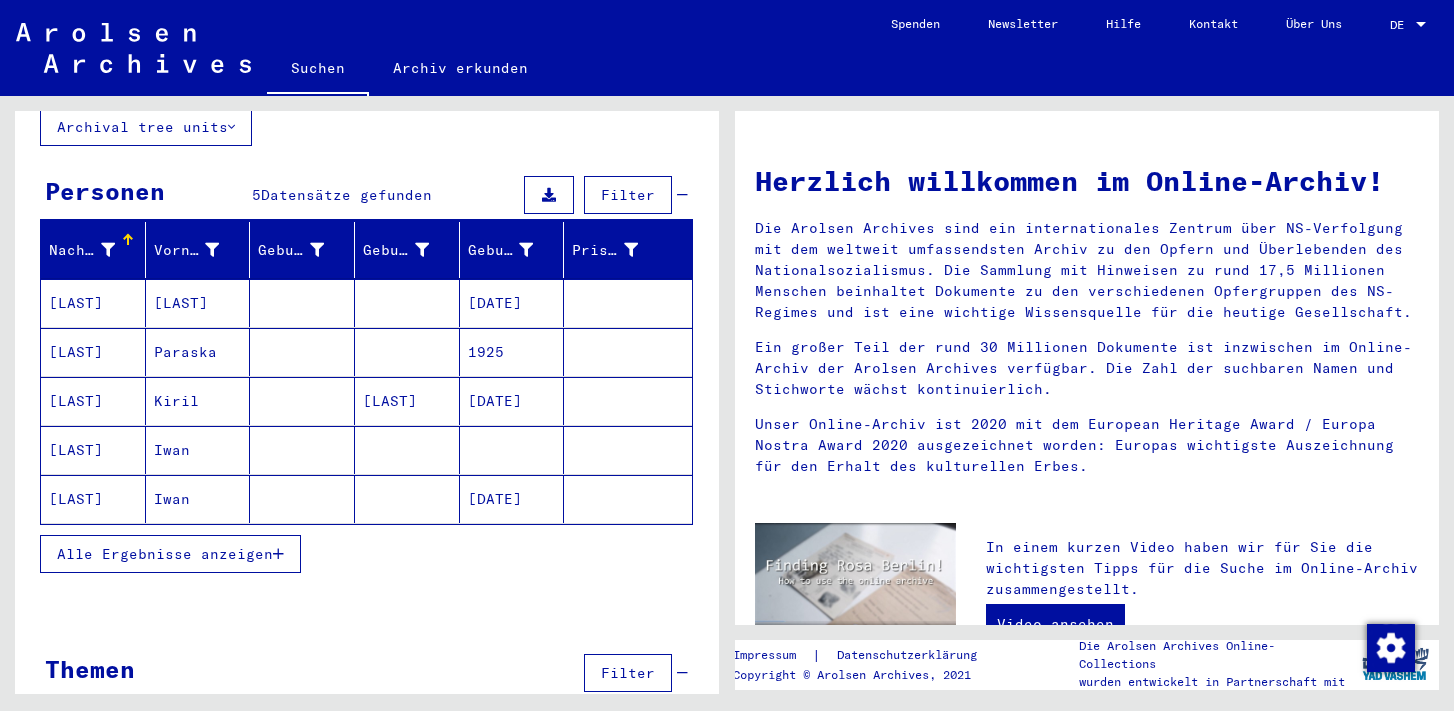 click on "Alle Ergebnisse anzeigen" at bounding box center (165, 554) 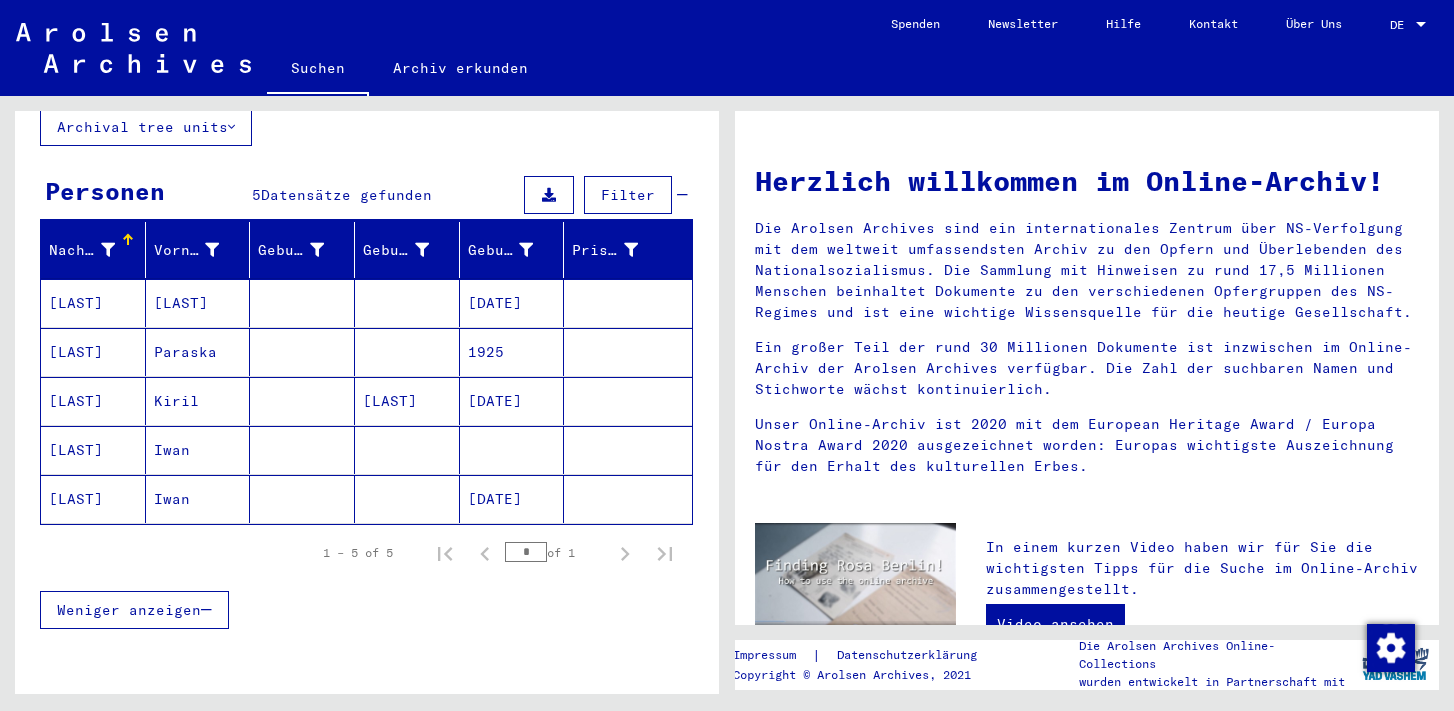 click on "[LAST]" at bounding box center (198, 352) 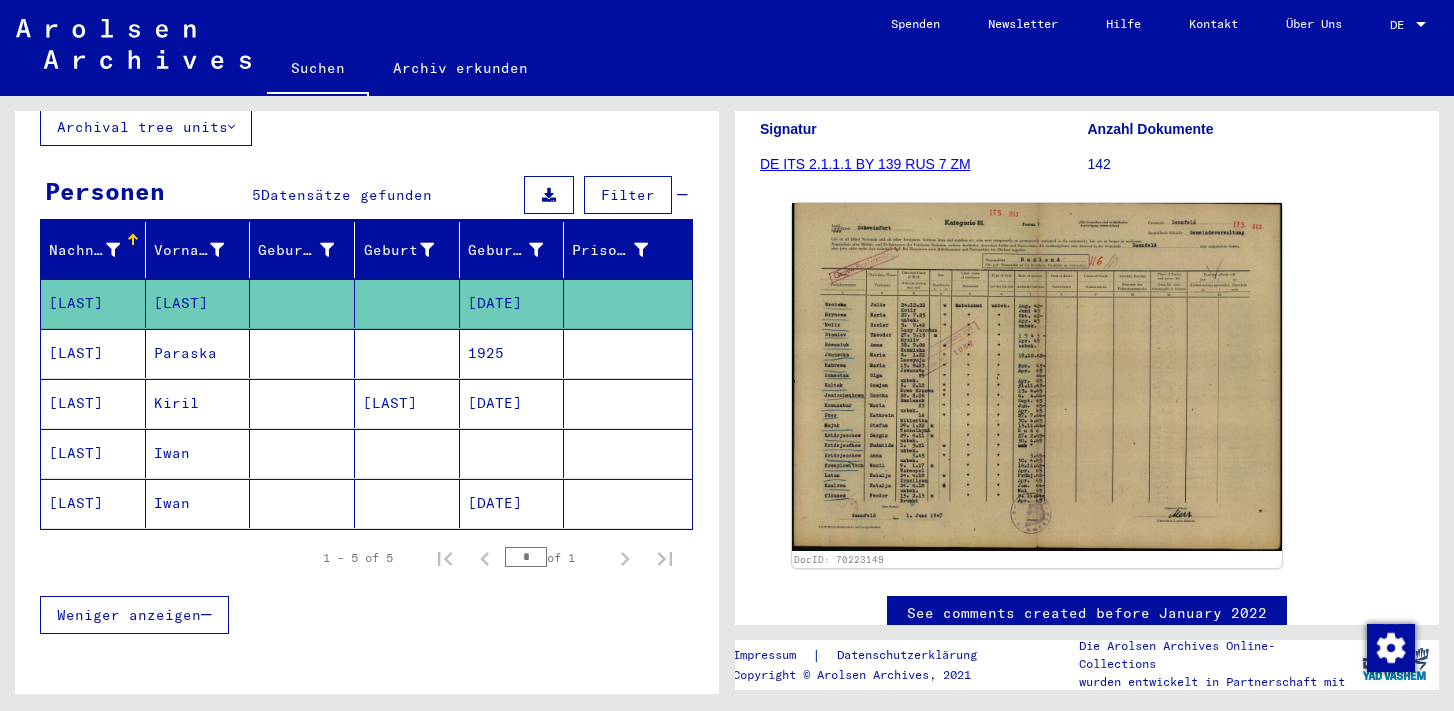 scroll, scrollTop: 389, scrollLeft: 0, axis: vertical 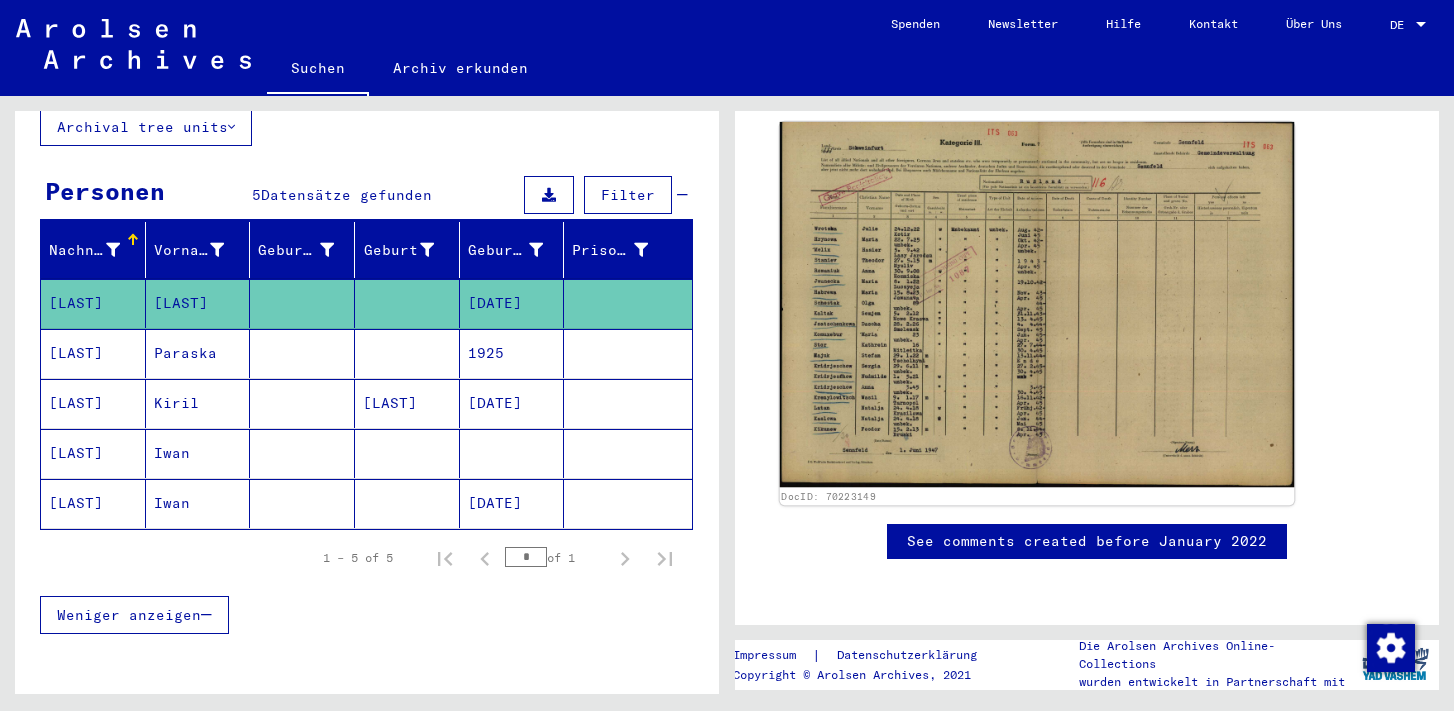 click 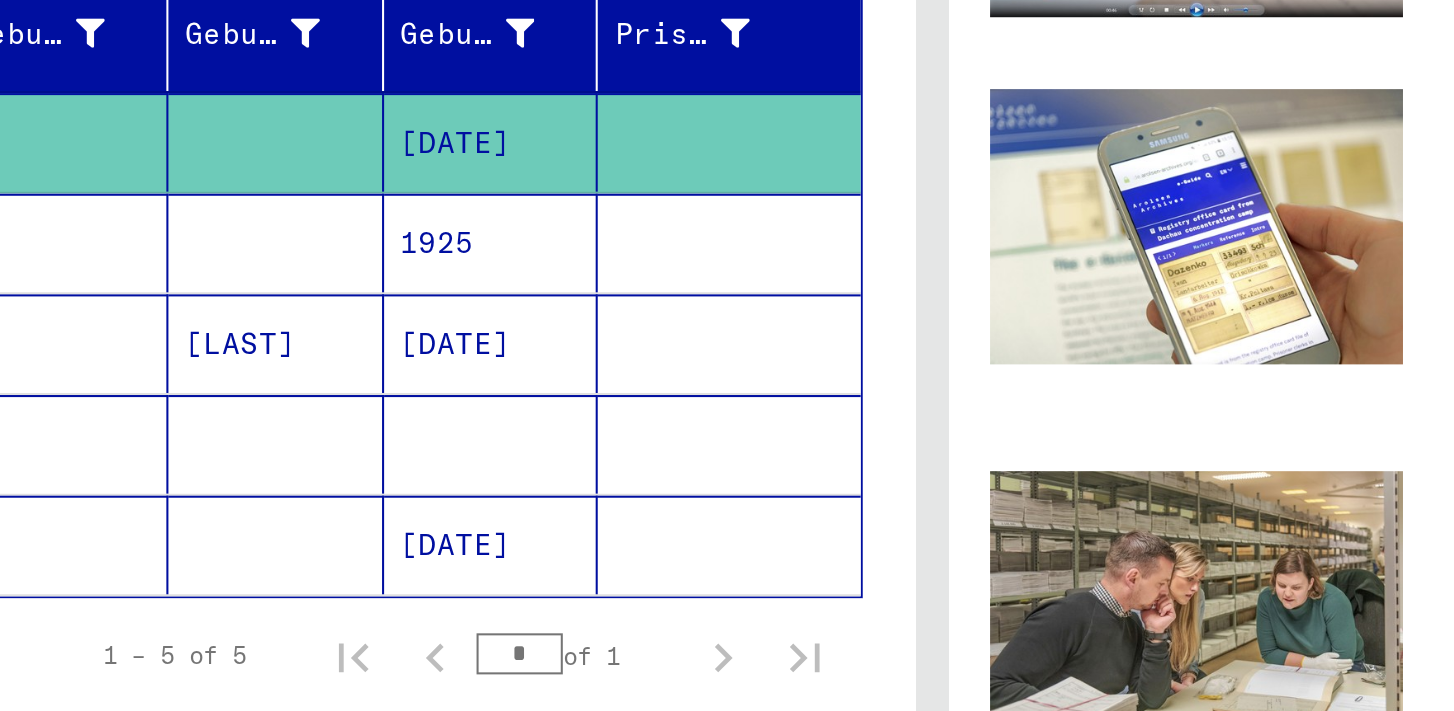 scroll, scrollTop: 0, scrollLeft: 0, axis: both 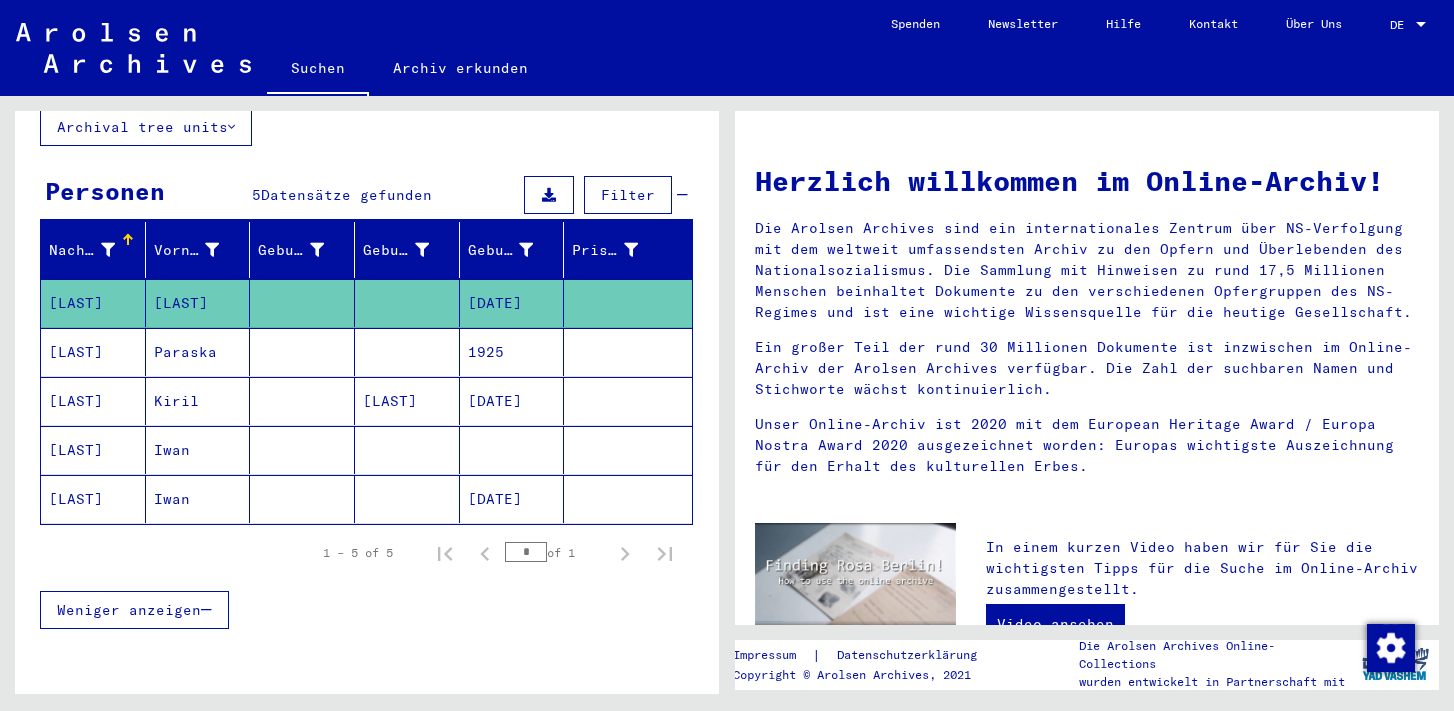 click on "Paraska" at bounding box center [198, 401] 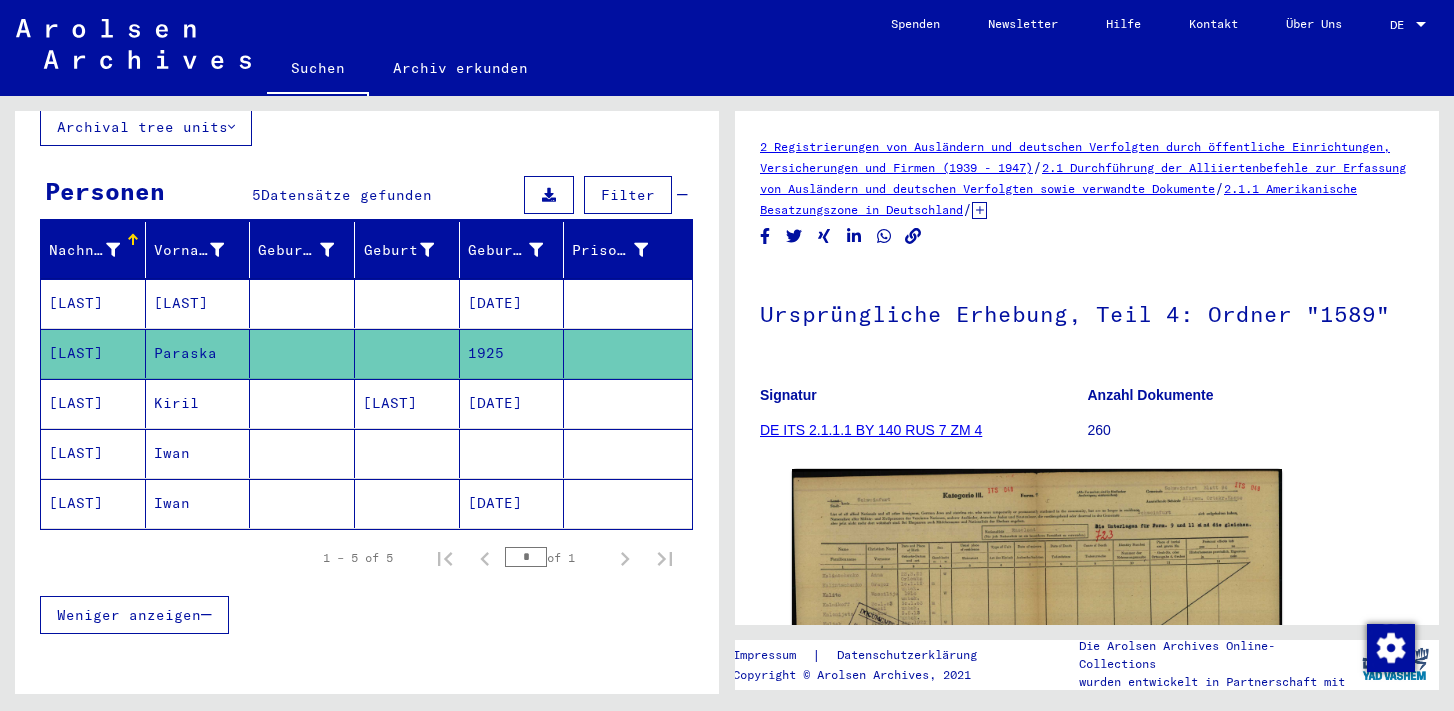 scroll, scrollTop: 0, scrollLeft: 0, axis: both 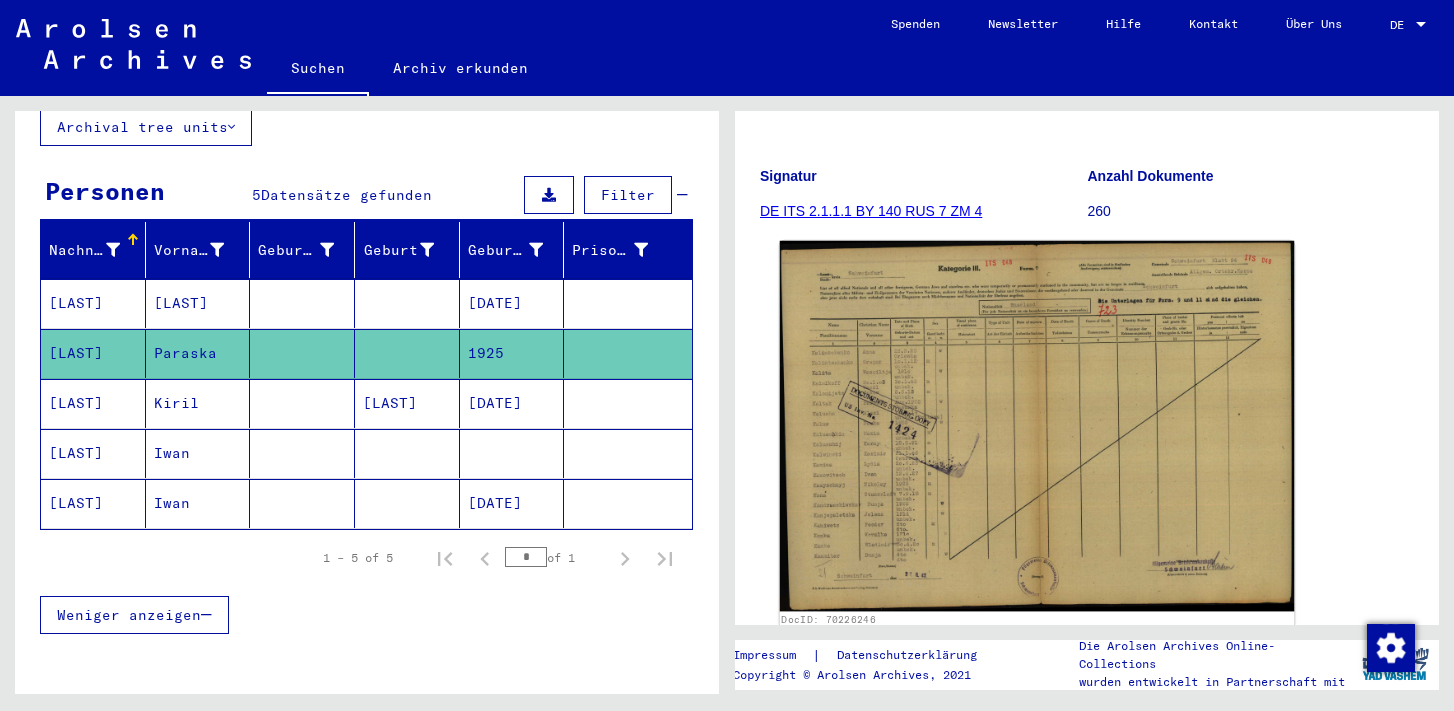 click 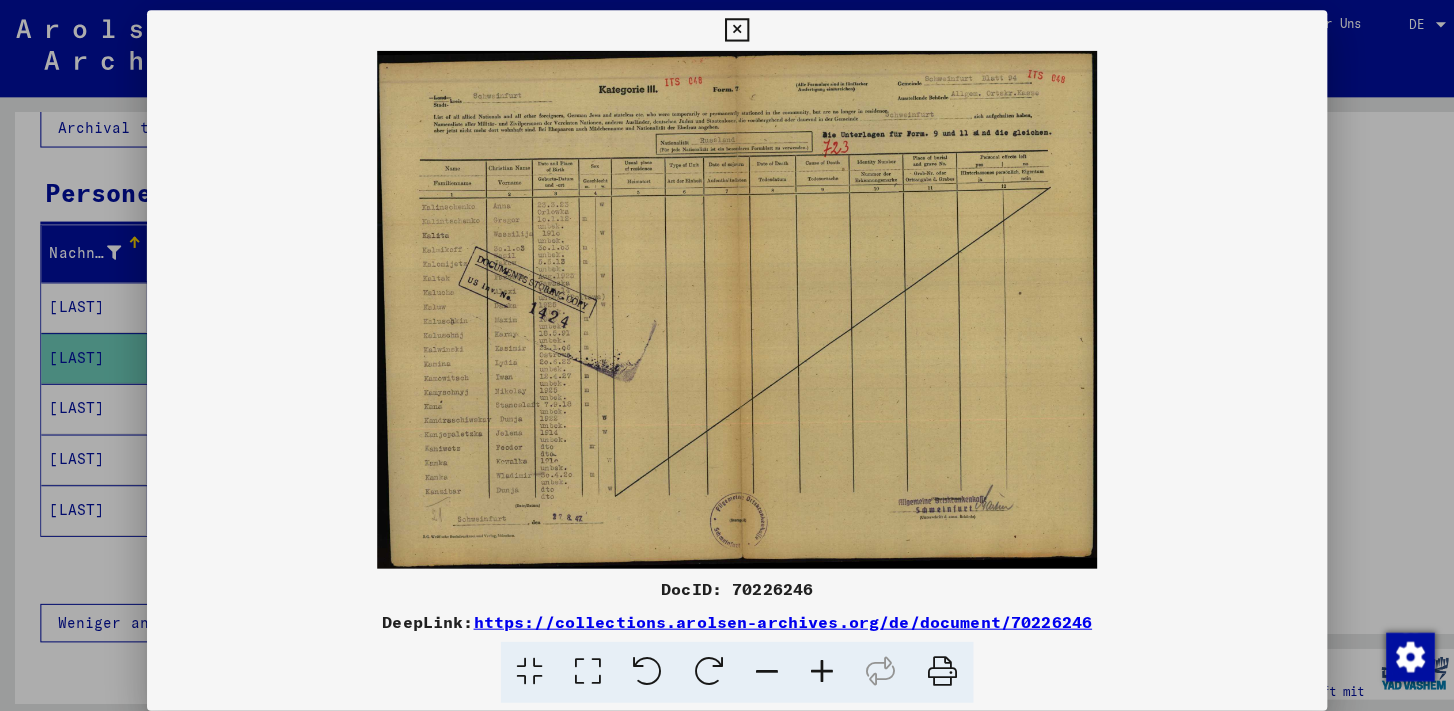 click at bounding box center [726, 30] 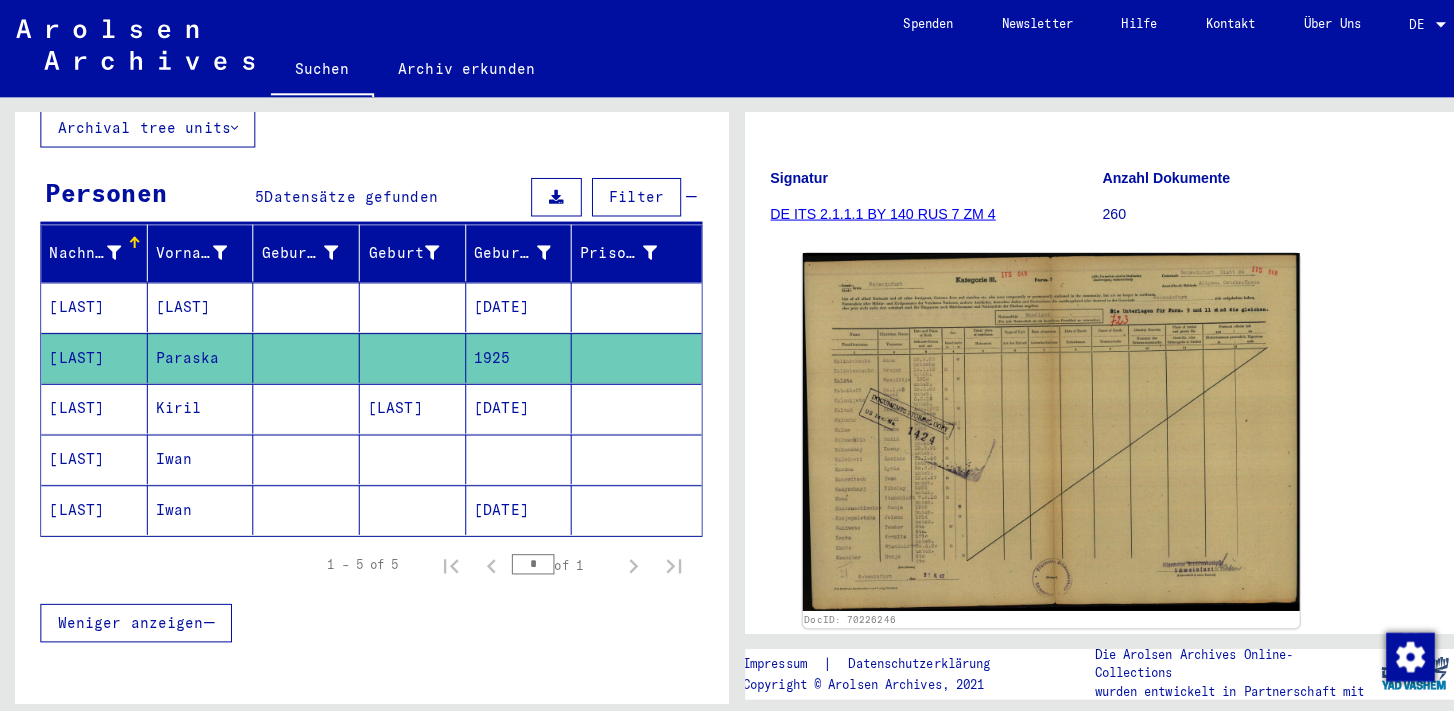 click on "Kiril" at bounding box center [198, 453] 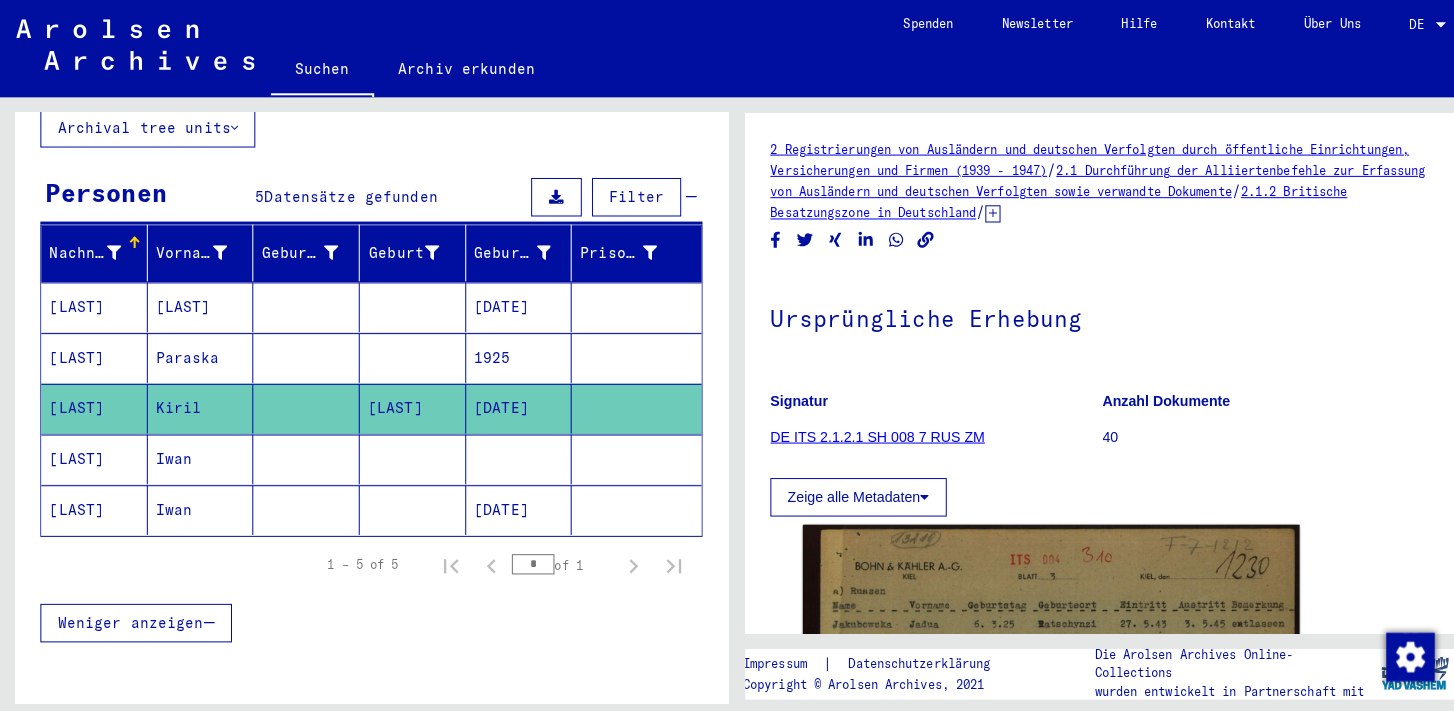 scroll, scrollTop: 0, scrollLeft: 0, axis: both 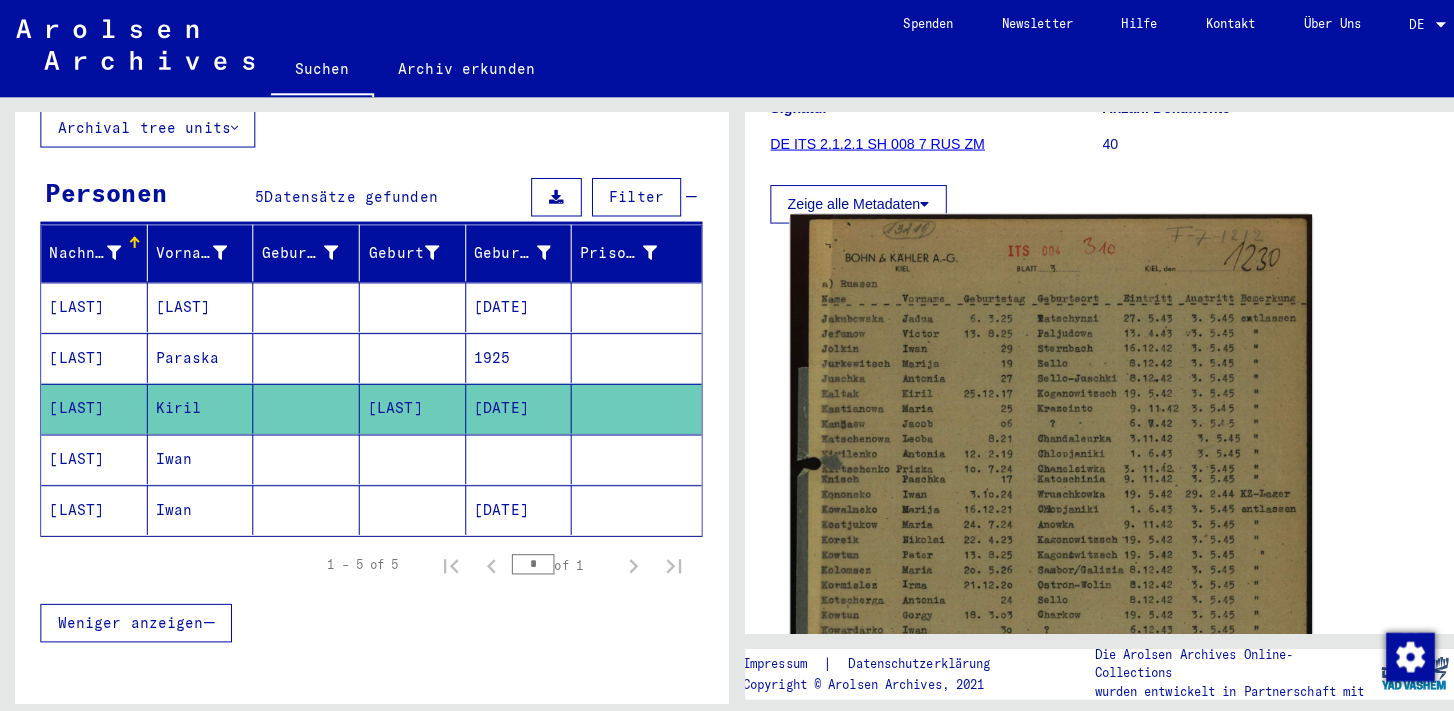 click 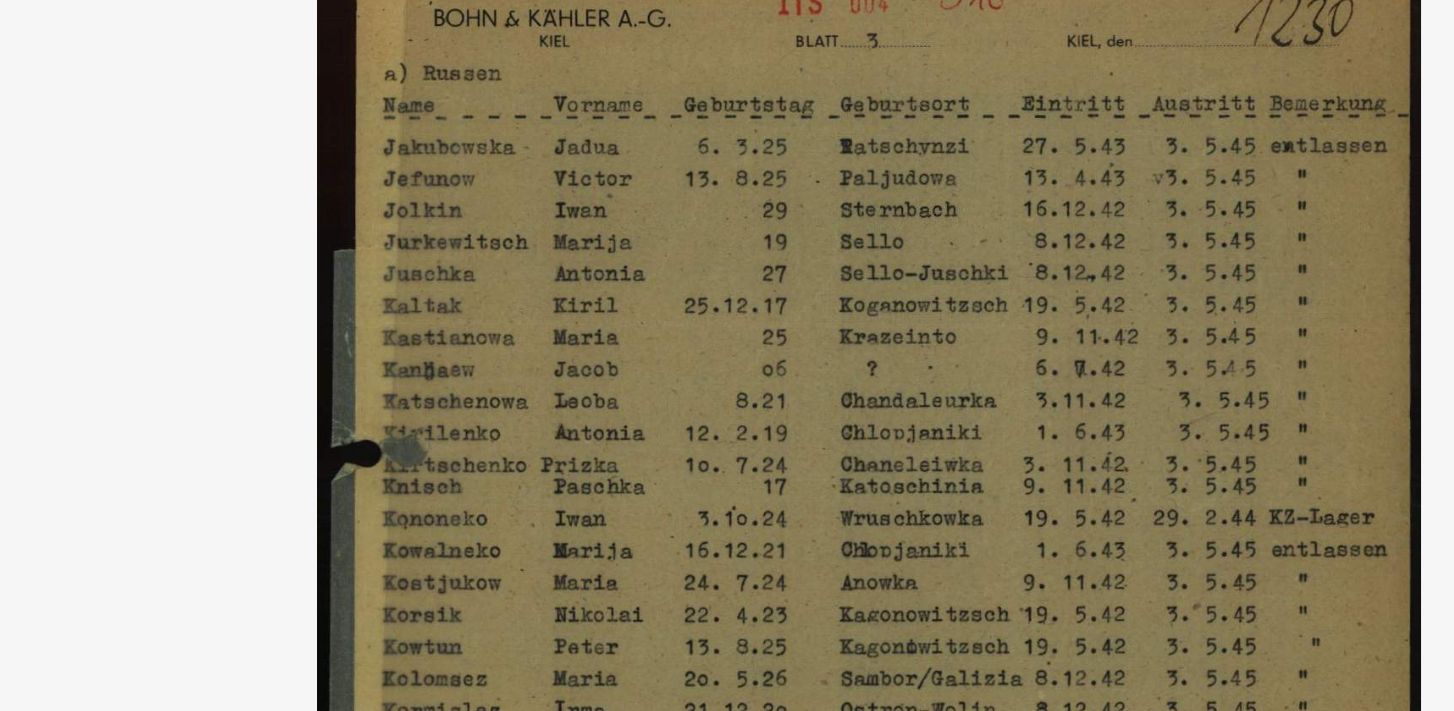 click at bounding box center (726, 305) 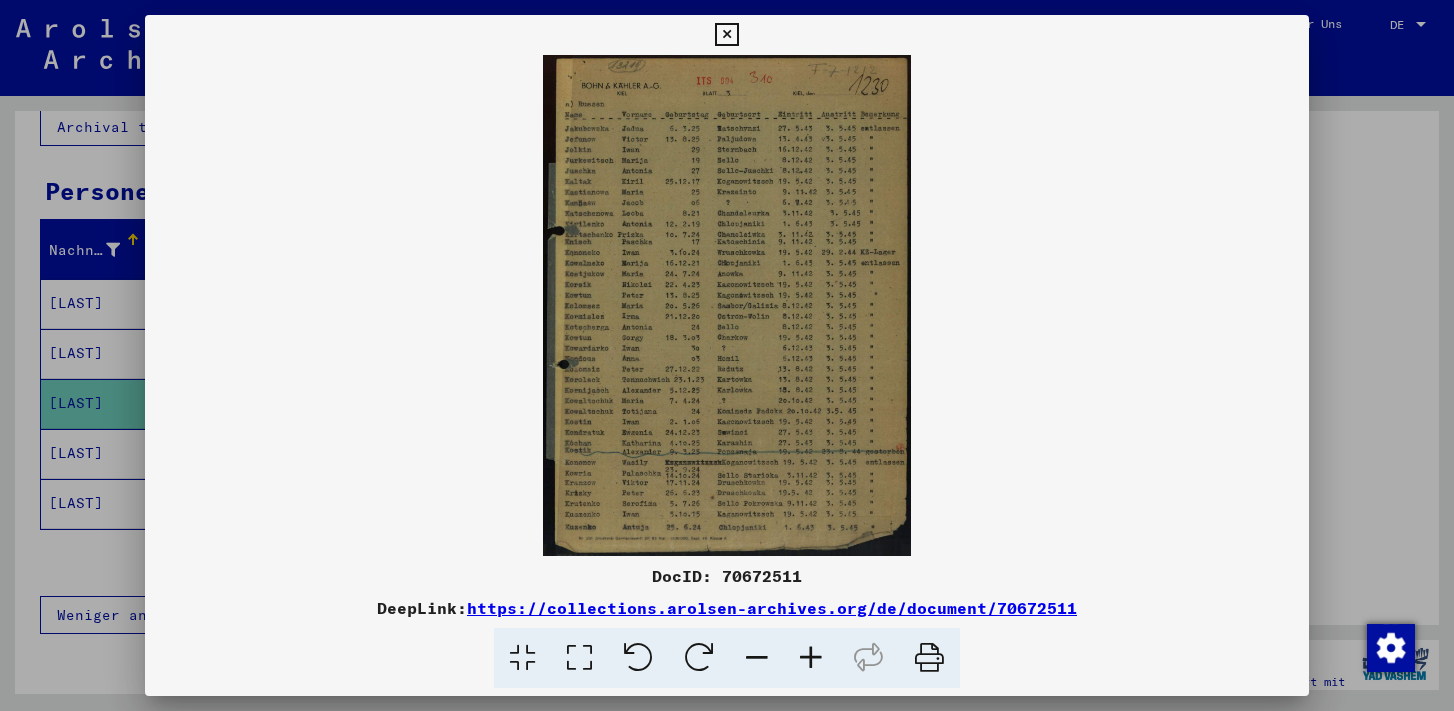 click at bounding box center (726, 35) 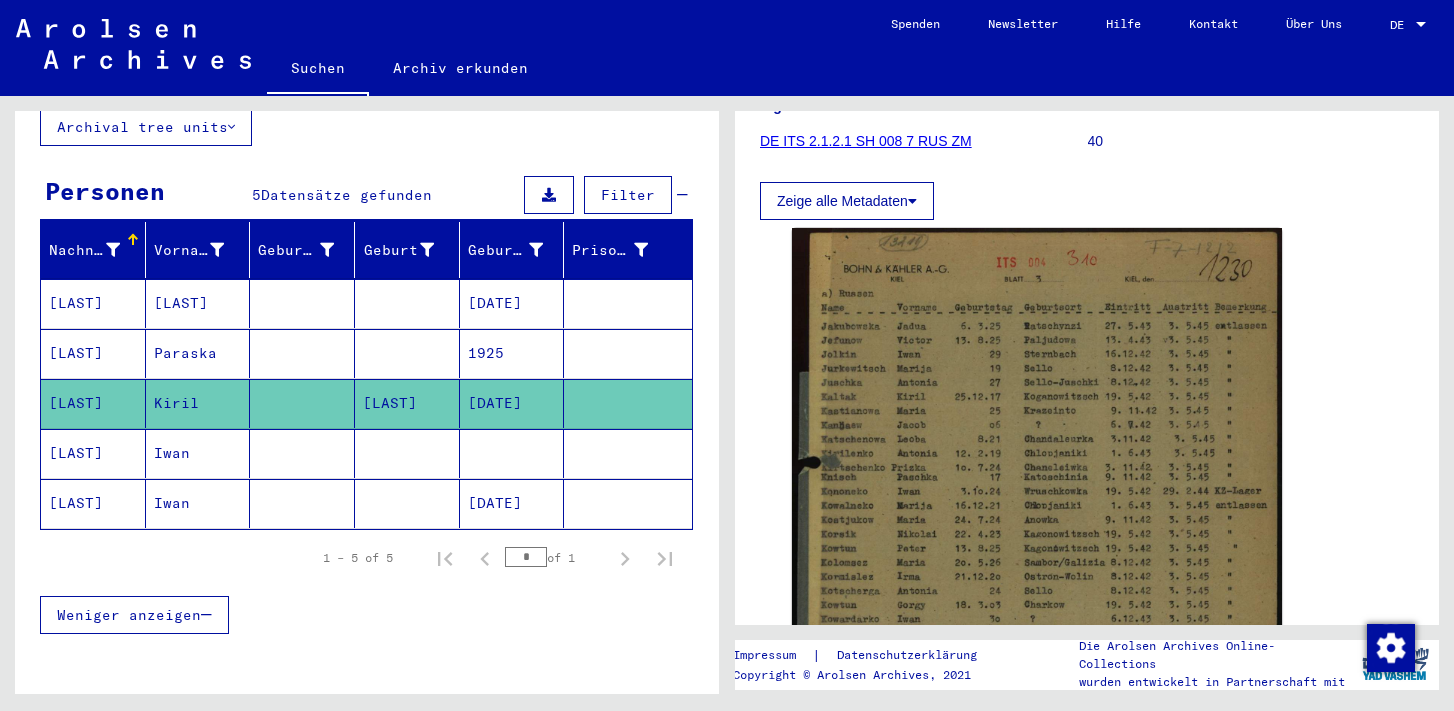 click at bounding box center [302, 503] 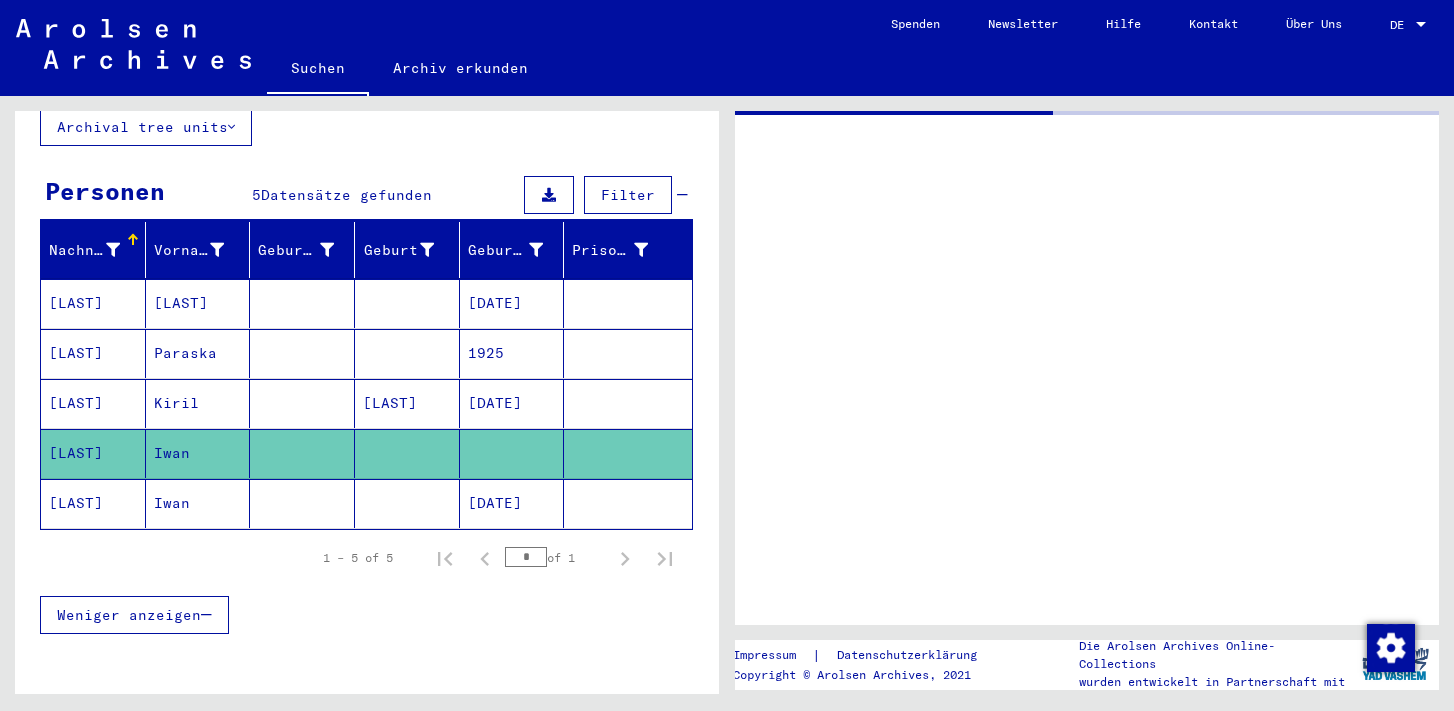 scroll, scrollTop: 0, scrollLeft: 0, axis: both 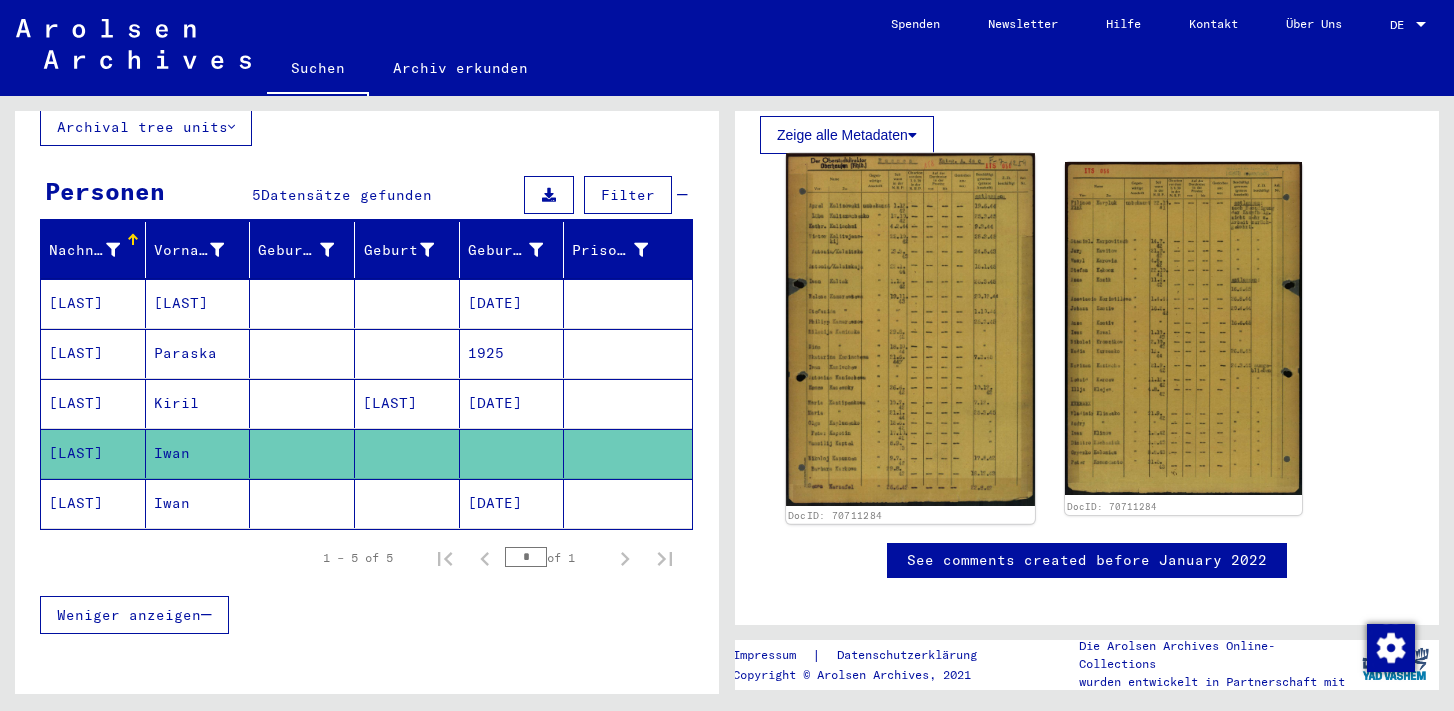 click 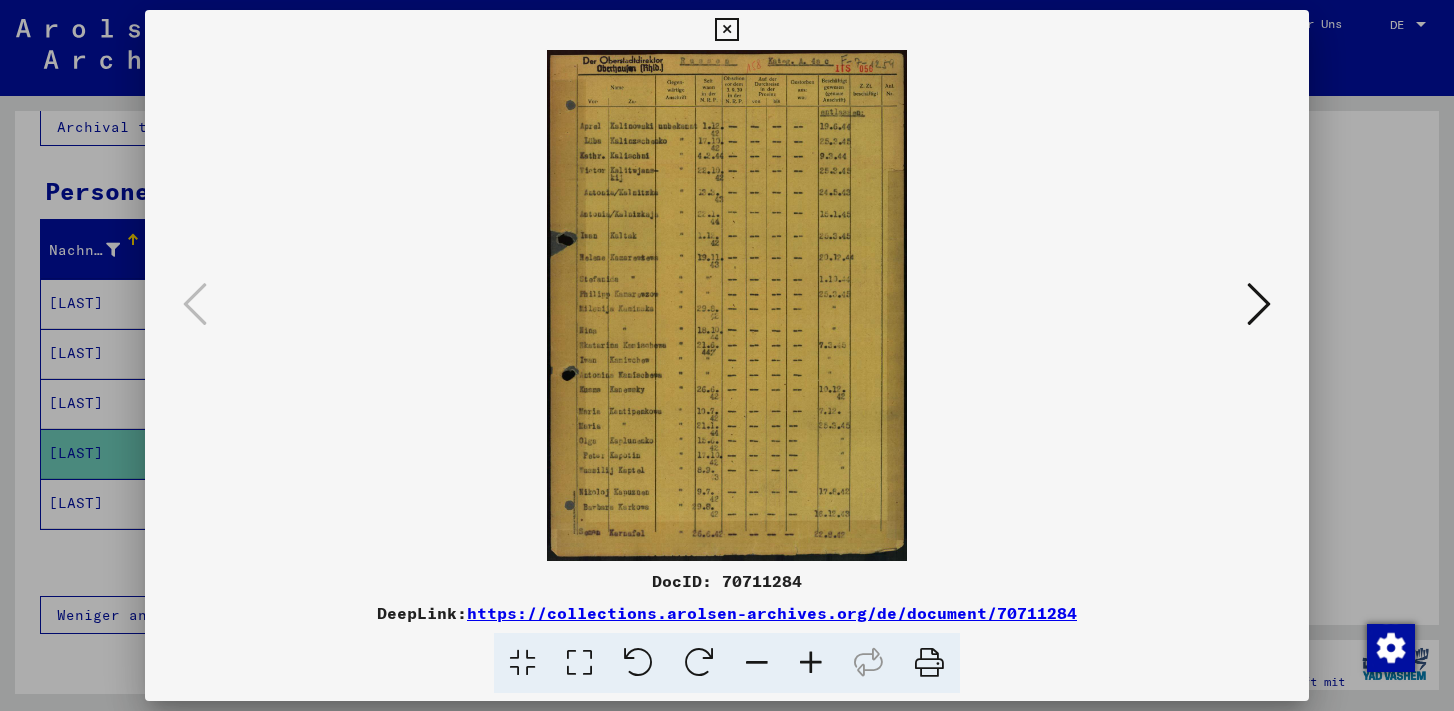 click at bounding box center [726, 30] 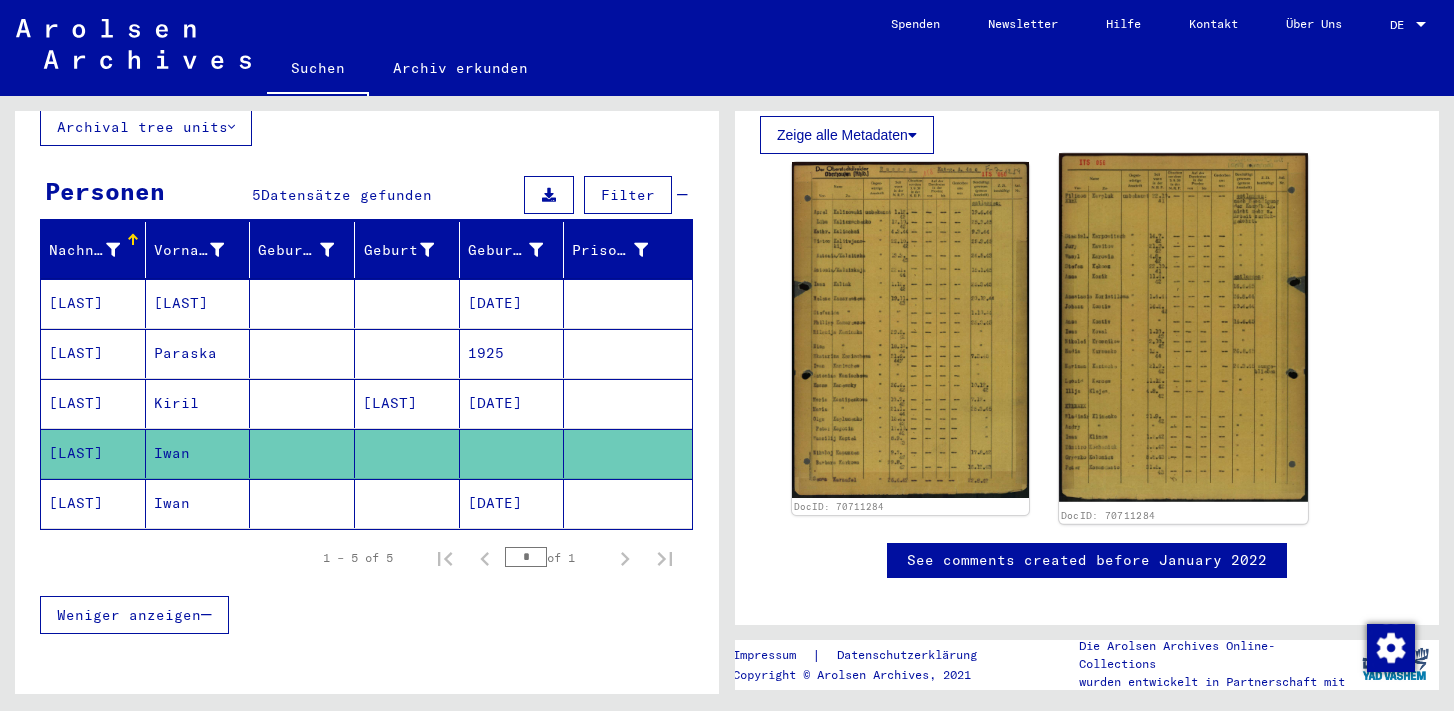 click 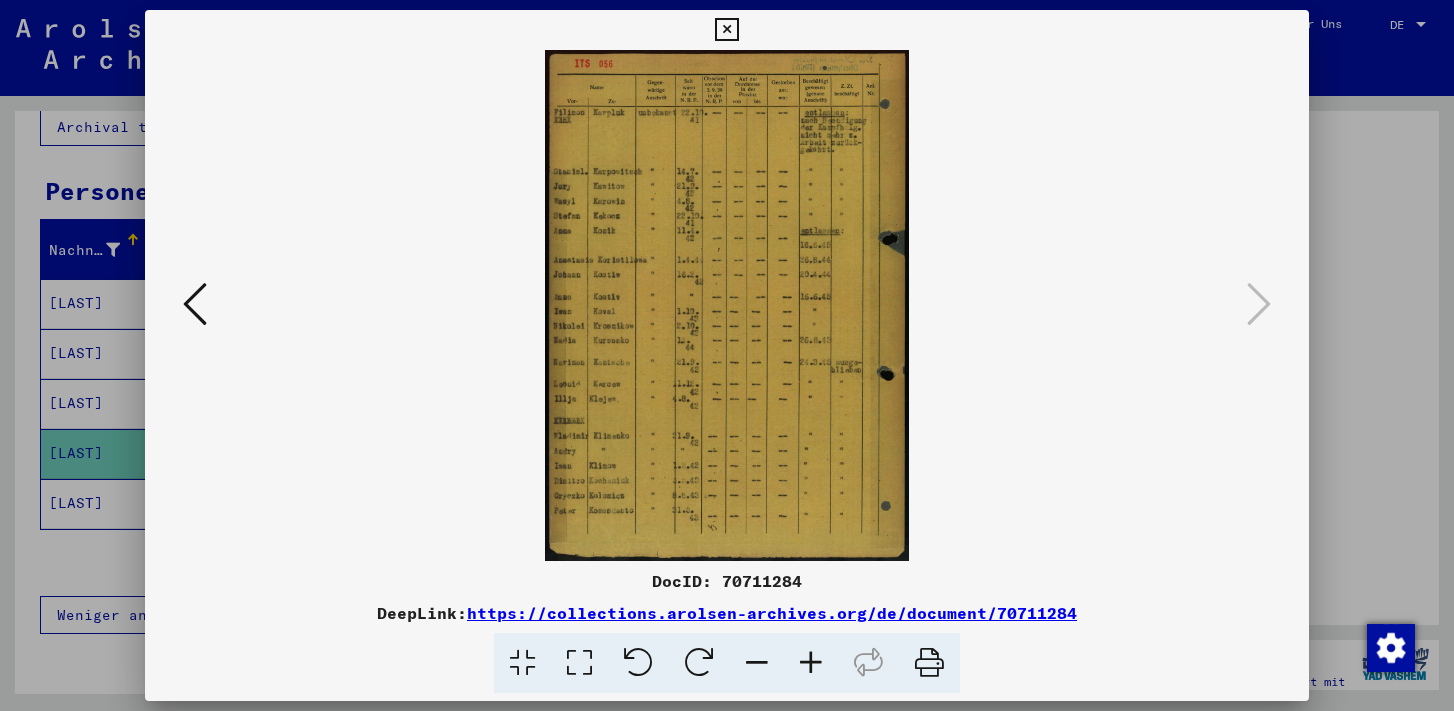 click at bounding box center (726, 30) 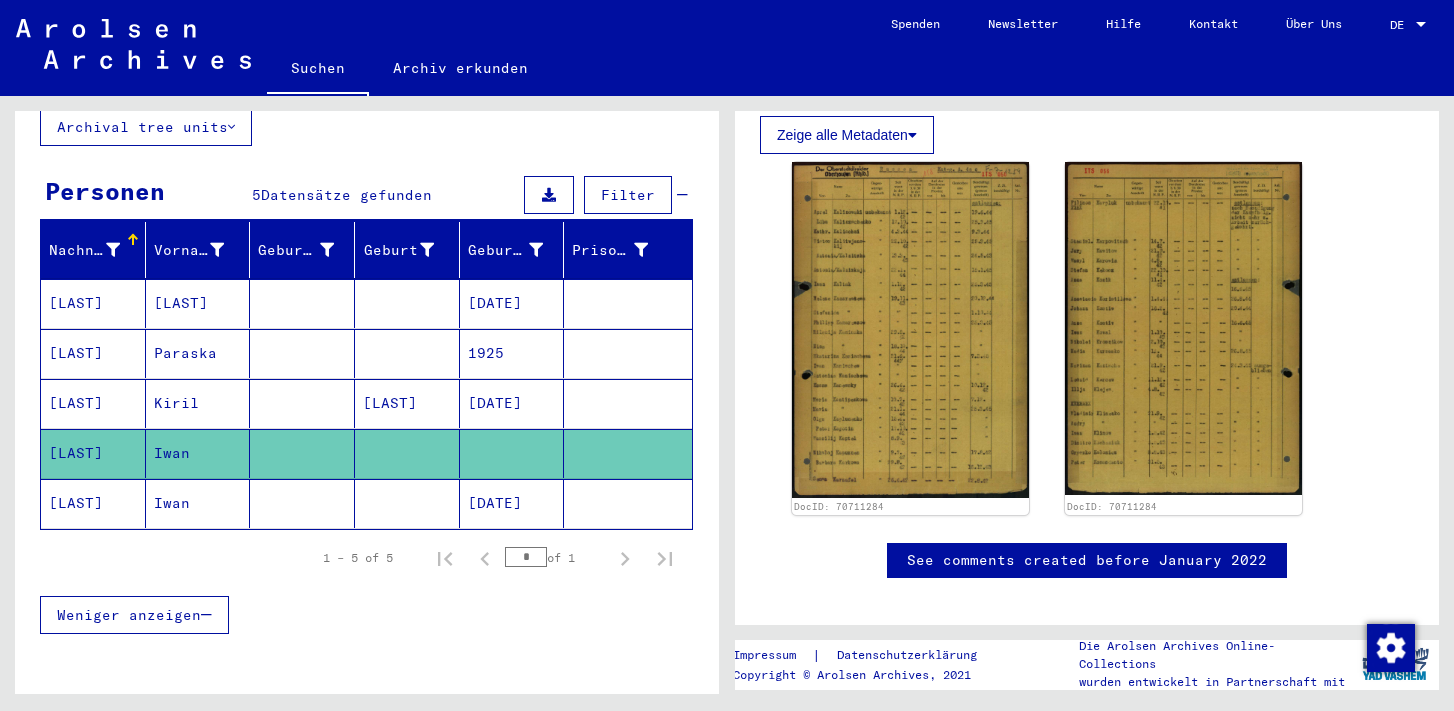 click 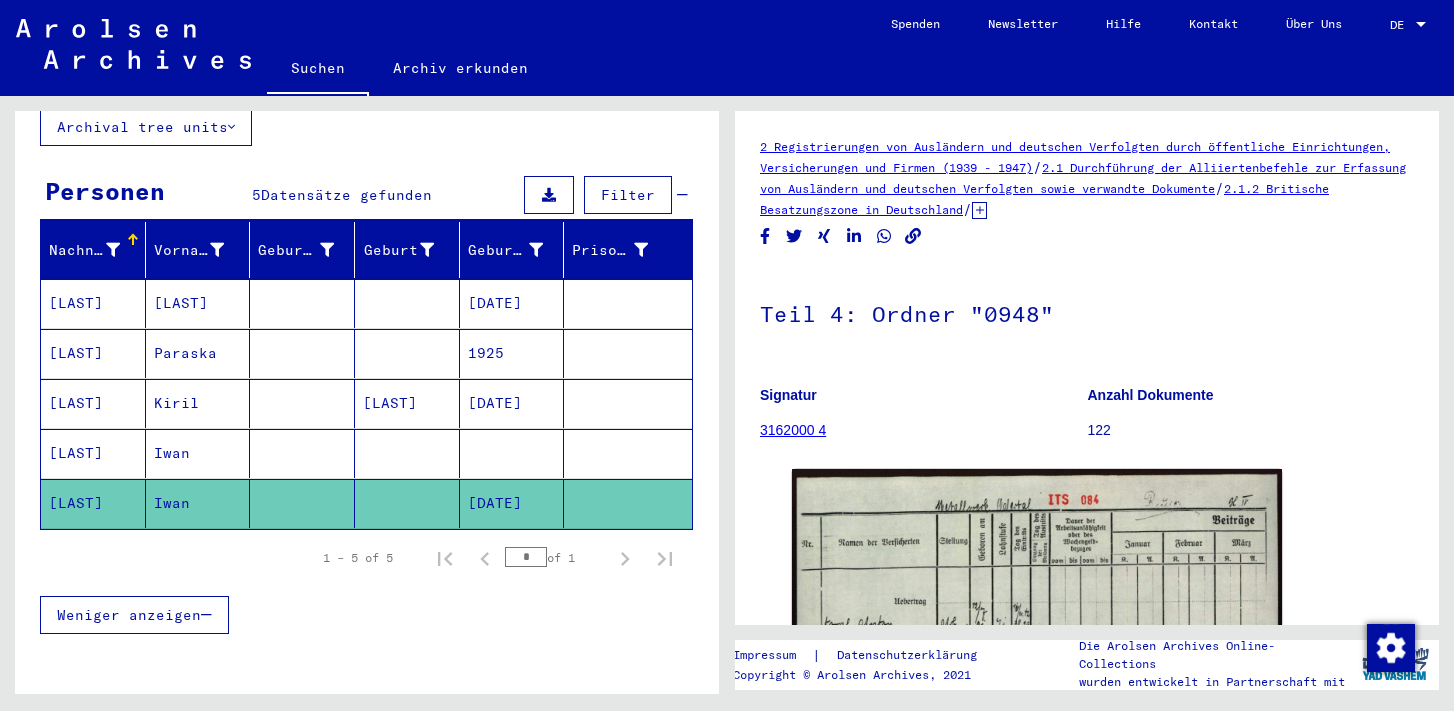scroll, scrollTop: 0, scrollLeft: 0, axis: both 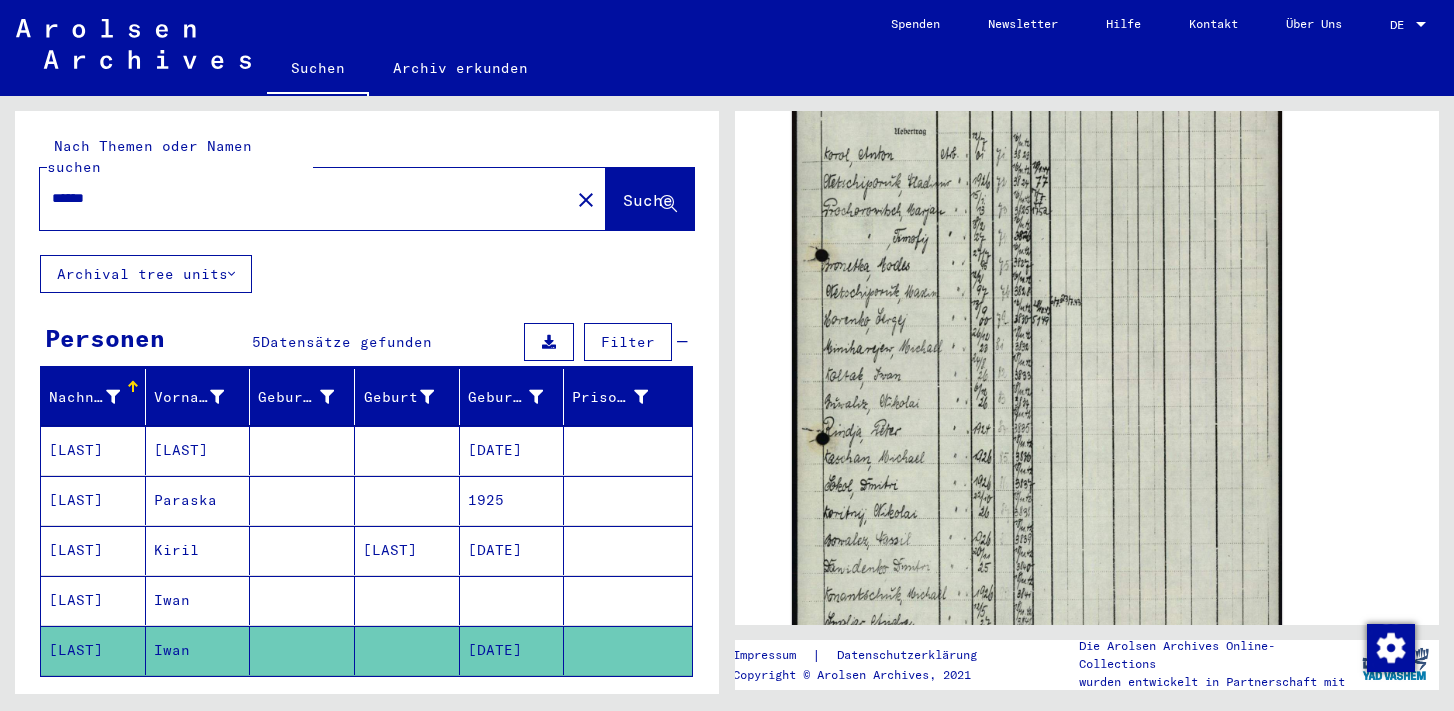 click on "******" at bounding box center (305, 198) 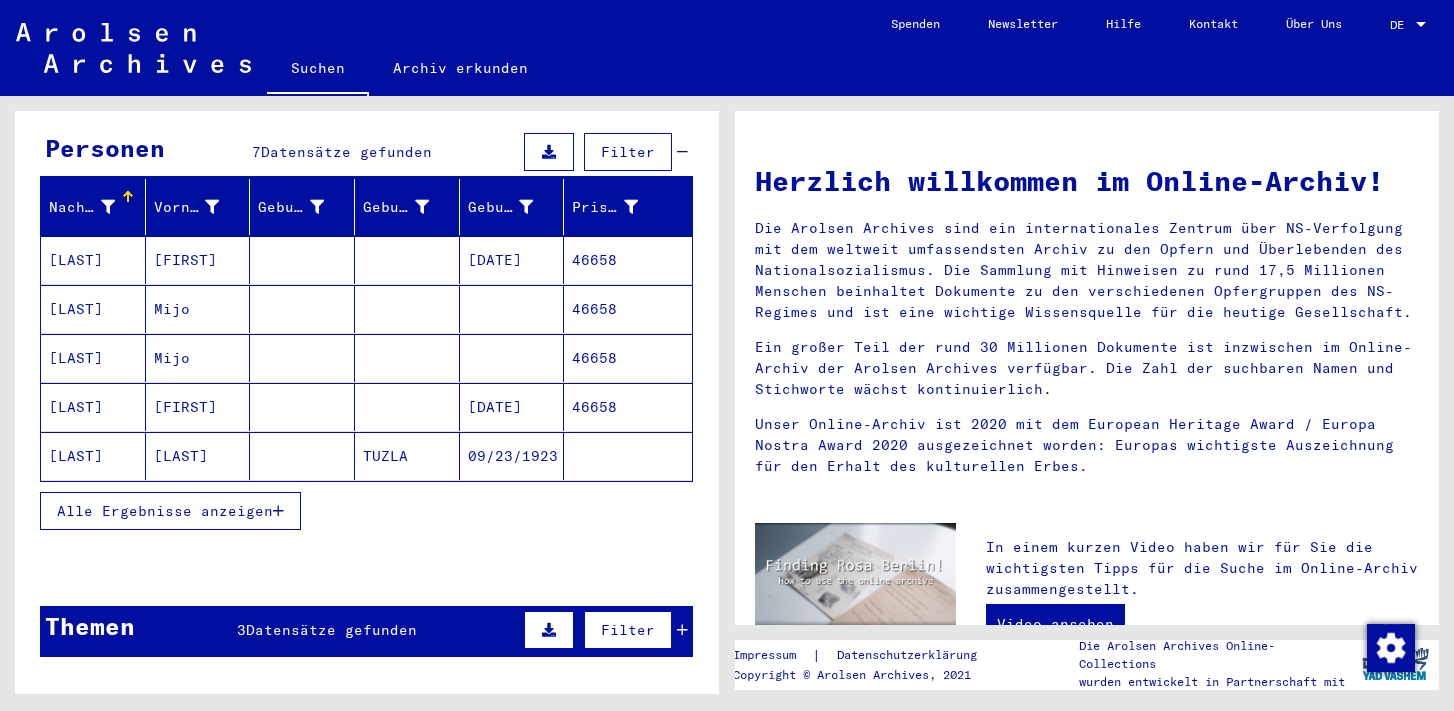 scroll, scrollTop: 200, scrollLeft: 0, axis: vertical 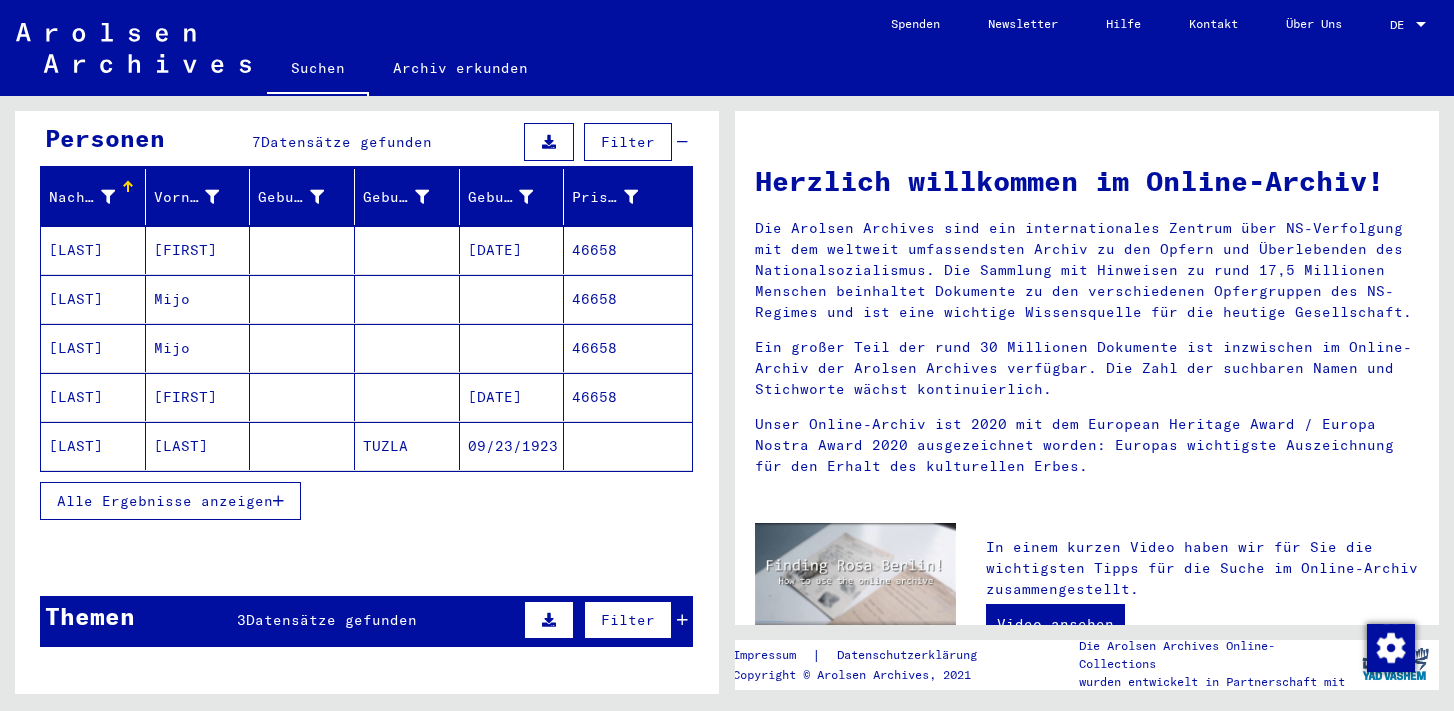 click at bounding box center (278, 501) 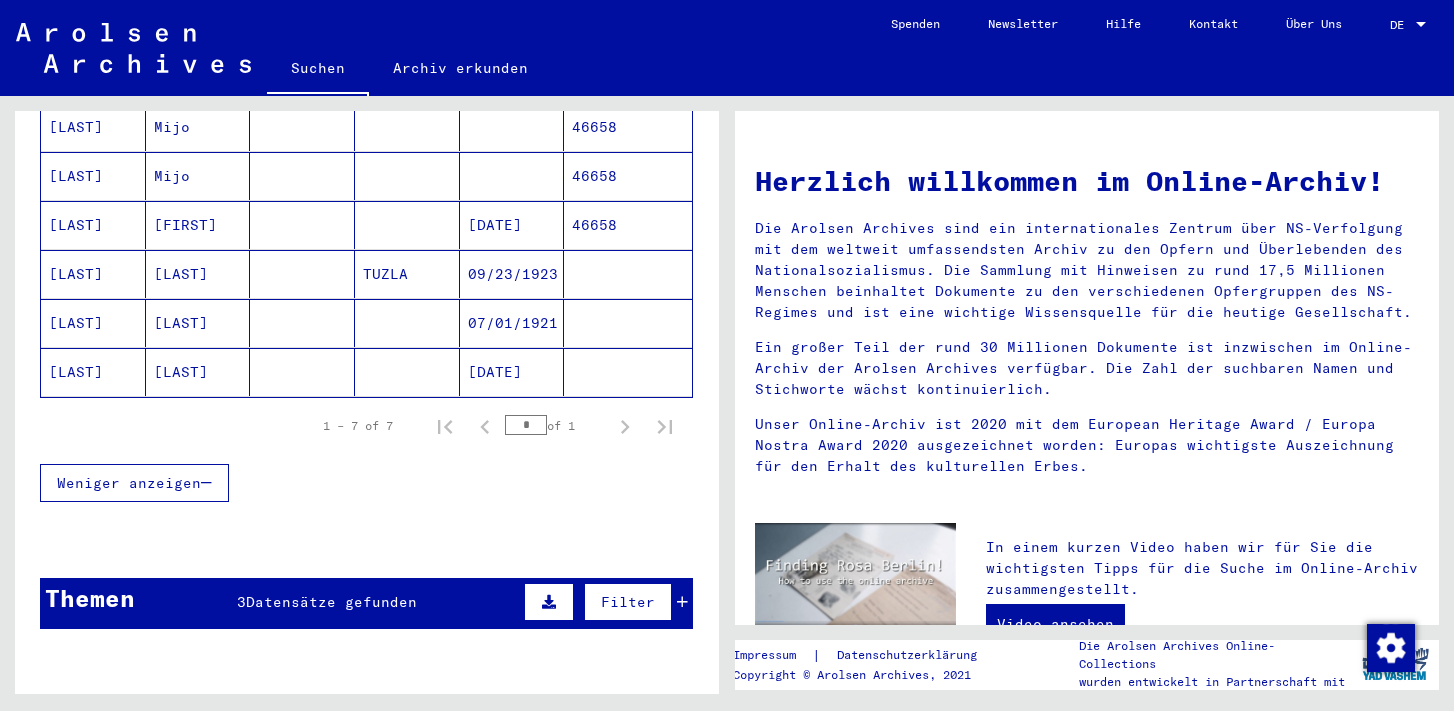 scroll, scrollTop: 377, scrollLeft: 0, axis: vertical 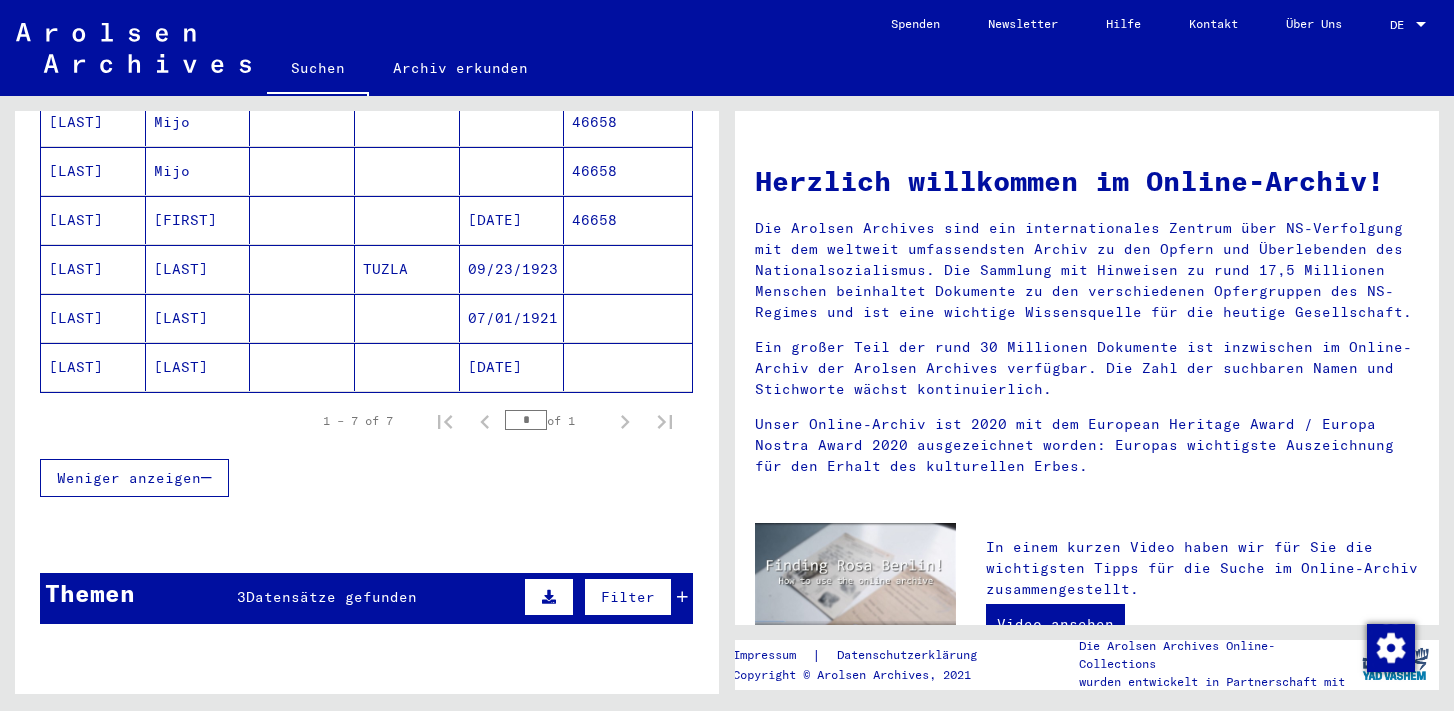 click on "Themen 3  Datensätze gefunden  Filter" at bounding box center (366, 598) 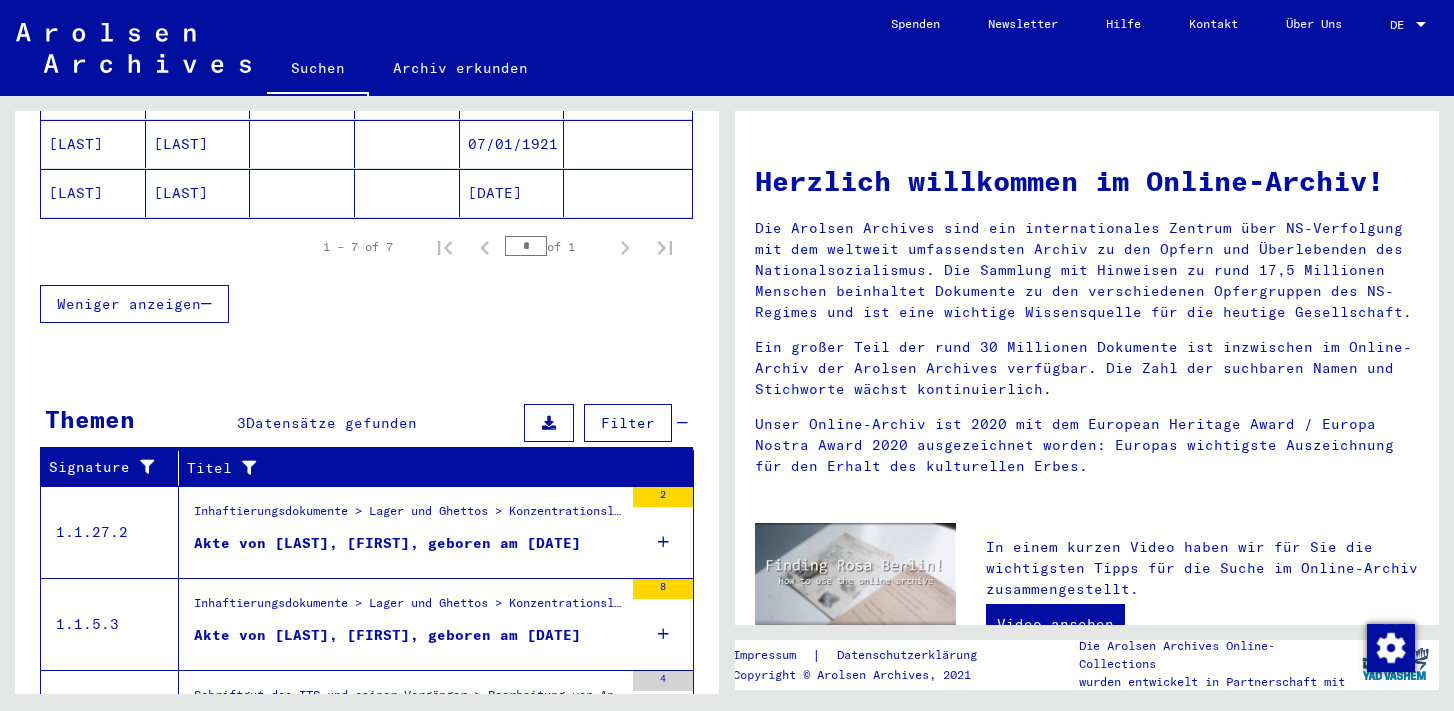 scroll, scrollTop: 584, scrollLeft: 0, axis: vertical 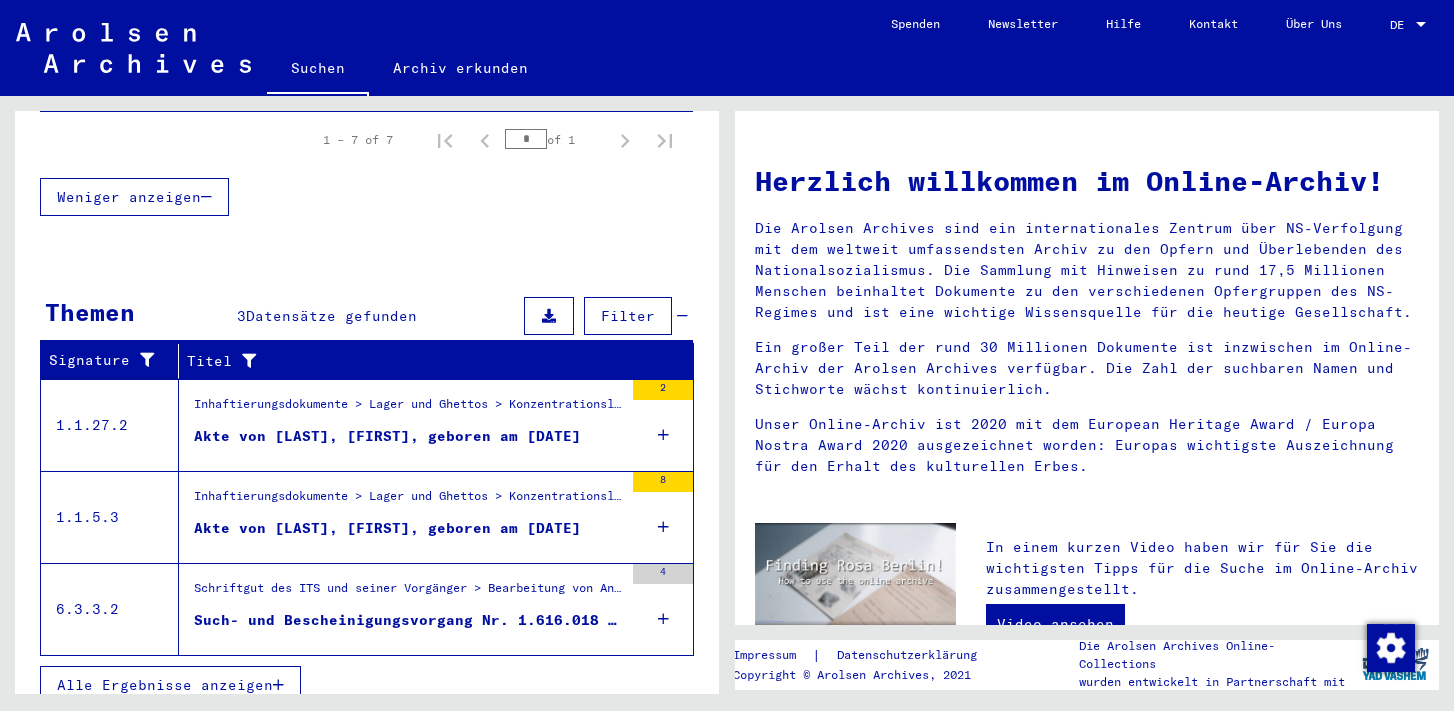 click on "Inhaftierungsdokumente > Lager und Ghettos > Konzentrationslager Mittelbau (Dora) > Konzentrationslager Mittelbau (Dora), Einzelpersonen-bezogene Unterlagen > Individuelle Häftlings Unterlagen - KL Mittelbau (Dora) > Akten mit Namen ab DURKALEC Akte von [LAST], [FIRST], geboren am [DATE]" at bounding box center [401, 425] 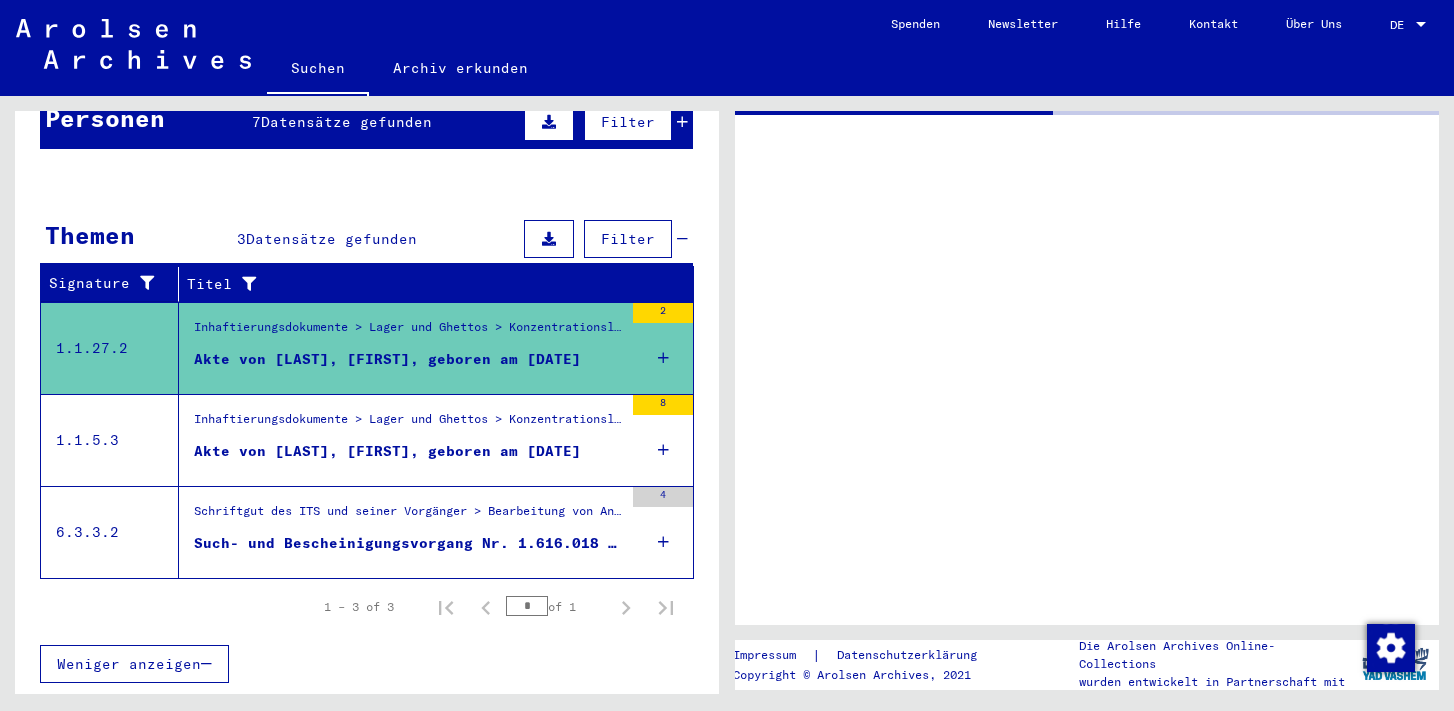 scroll, scrollTop: 199, scrollLeft: 0, axis: vertical 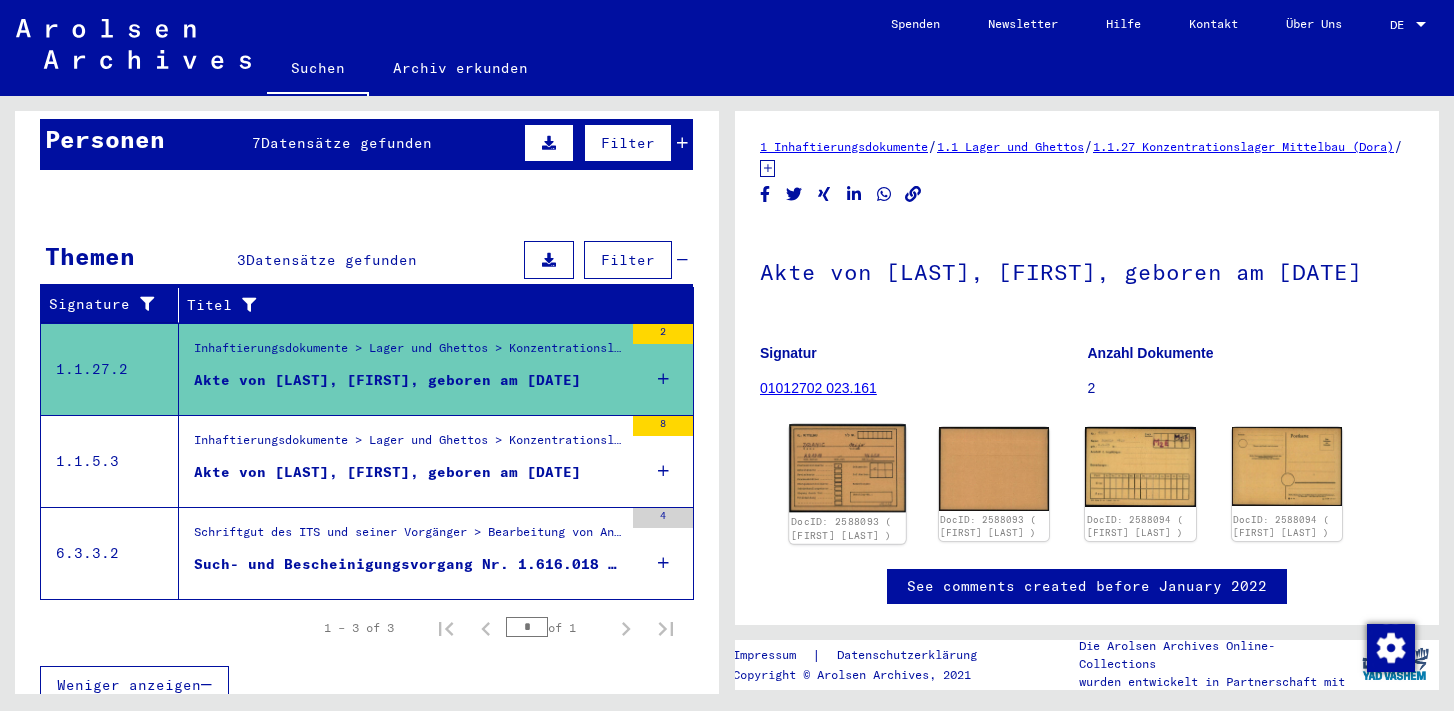 click 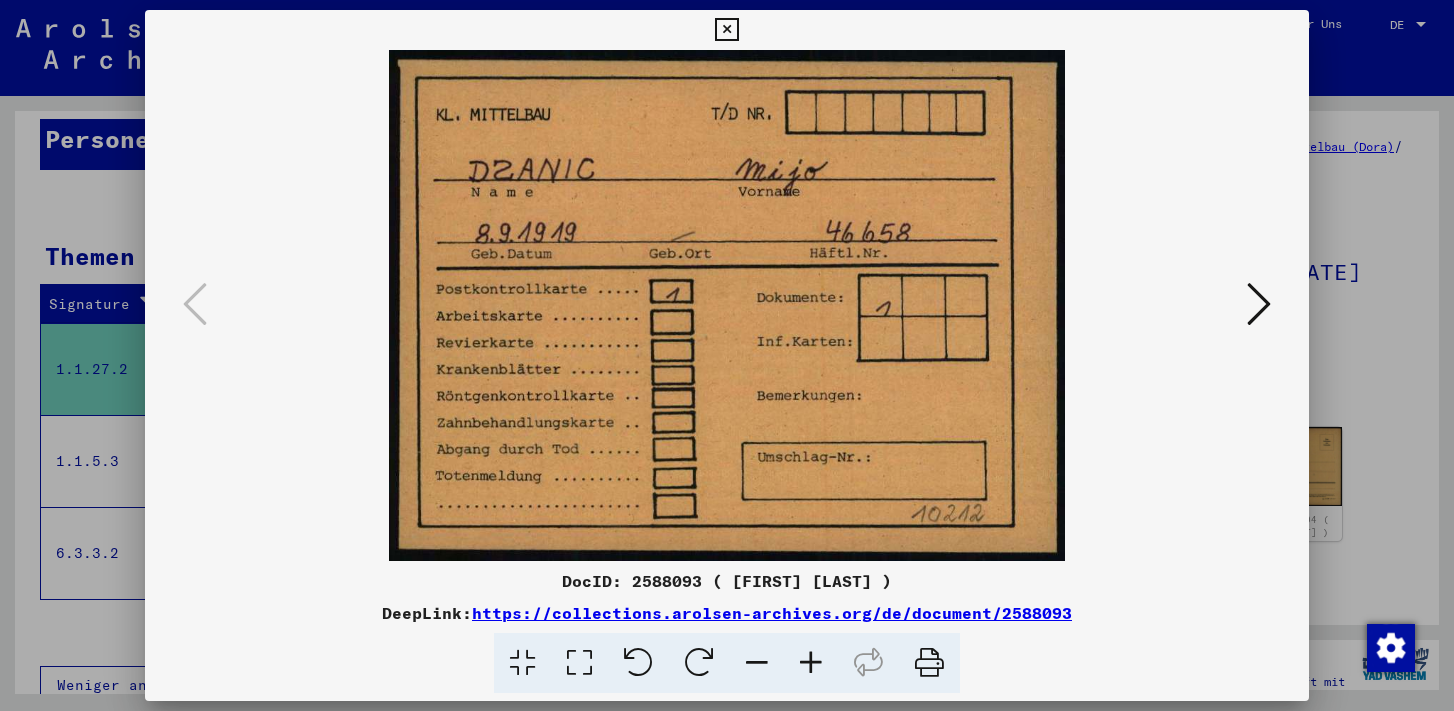 click at bounding box center [1259, 305] 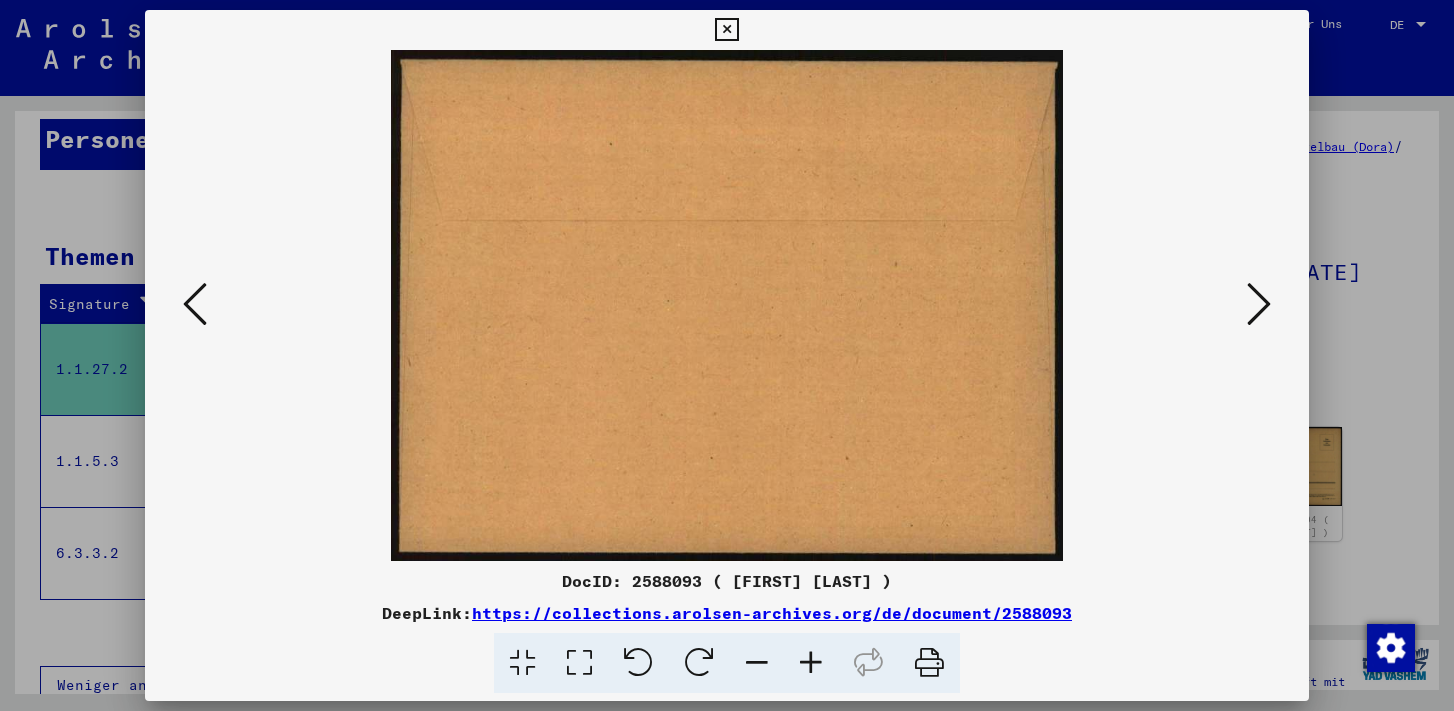 click at bounding box center (1259, 305) 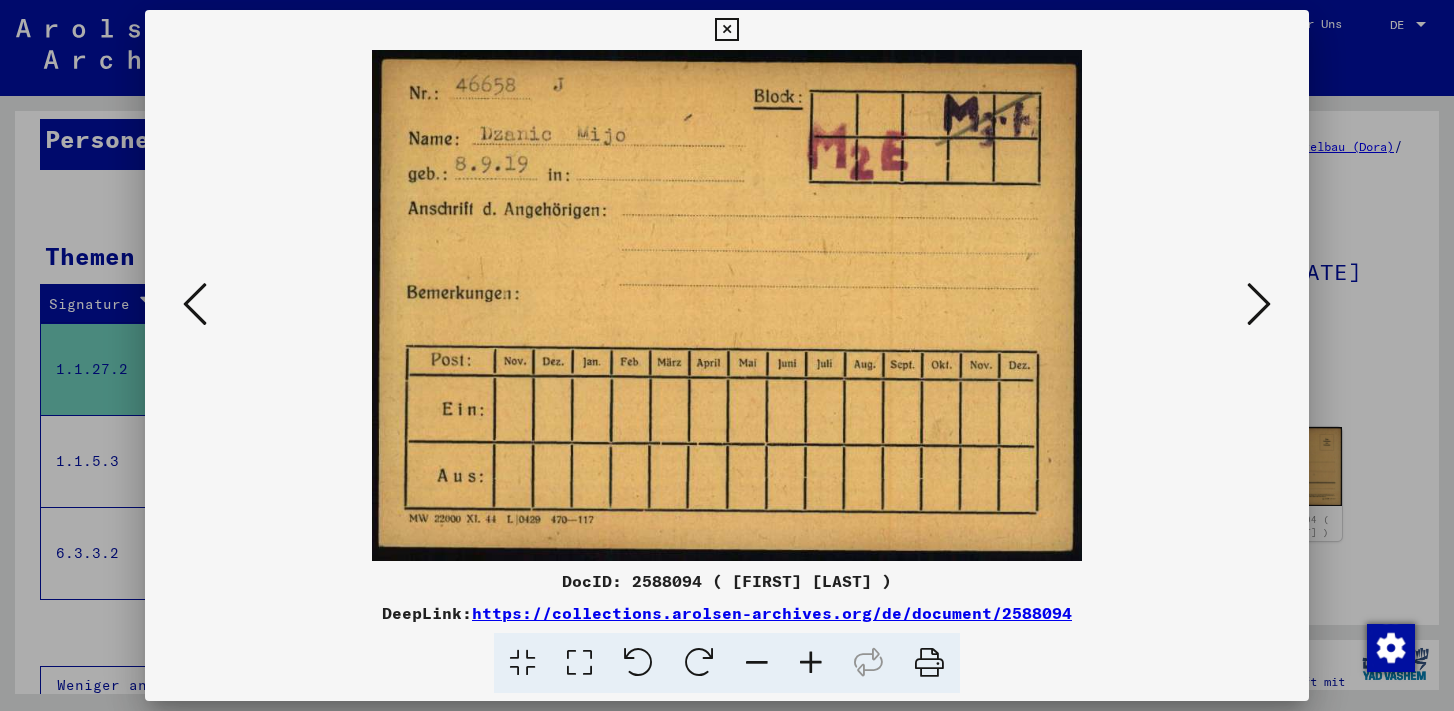click at bounding box center [1259, 305] 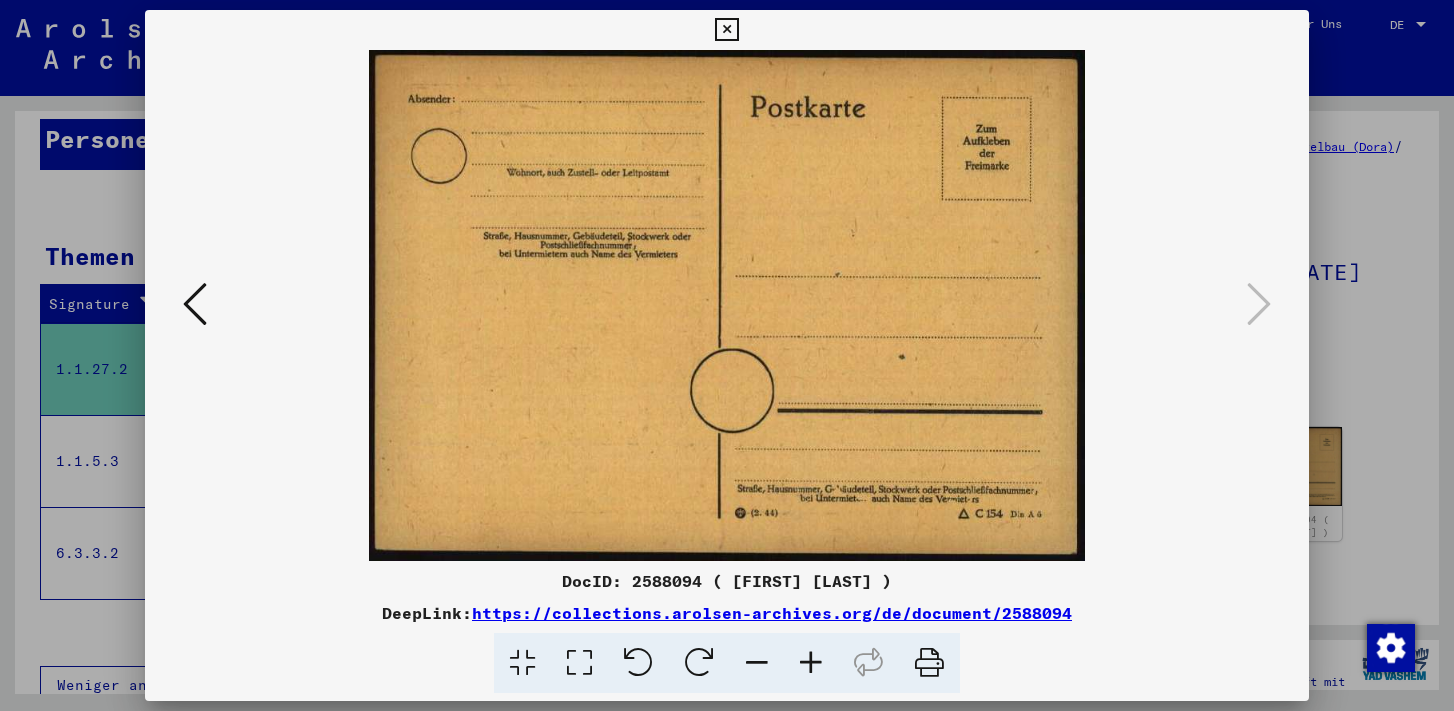 click at bounding box center [726, 30] 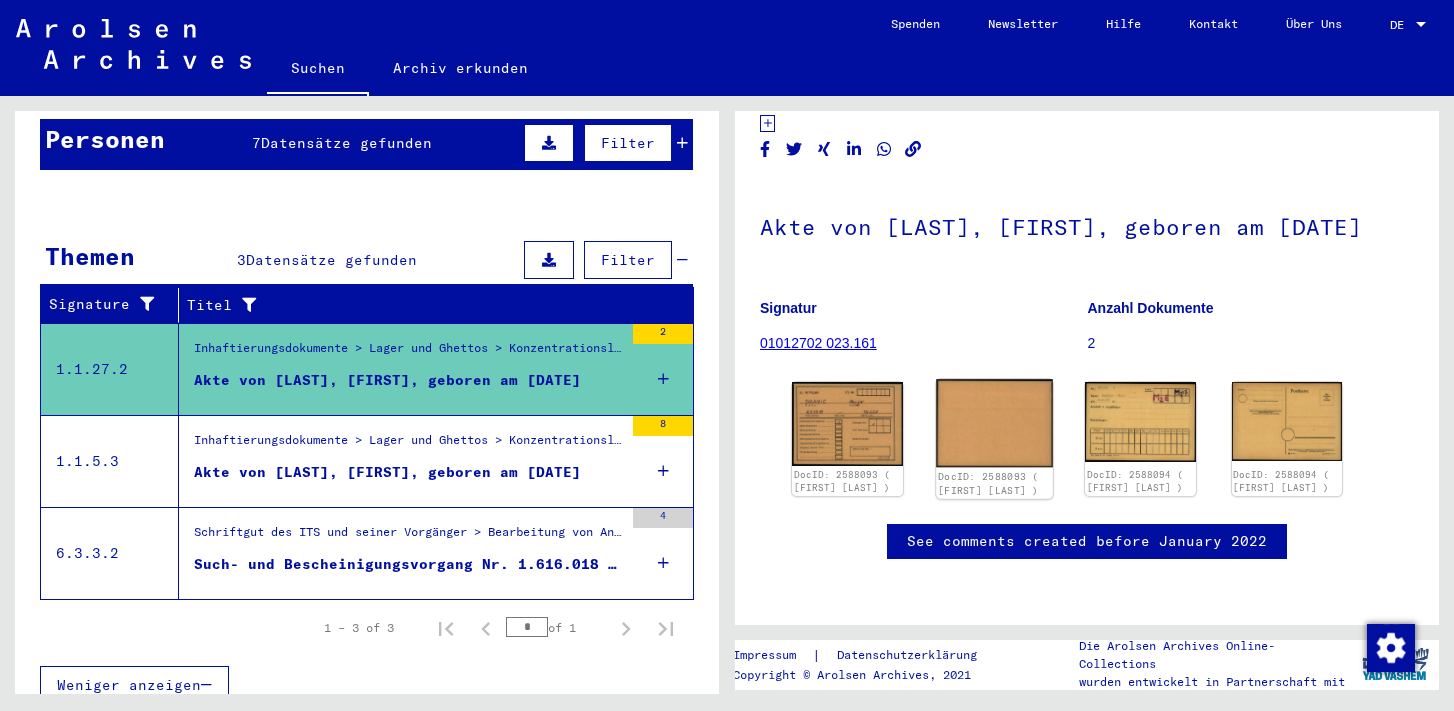 scroll, scrollTop: 76, scrollLeft: 0, axis: vertical 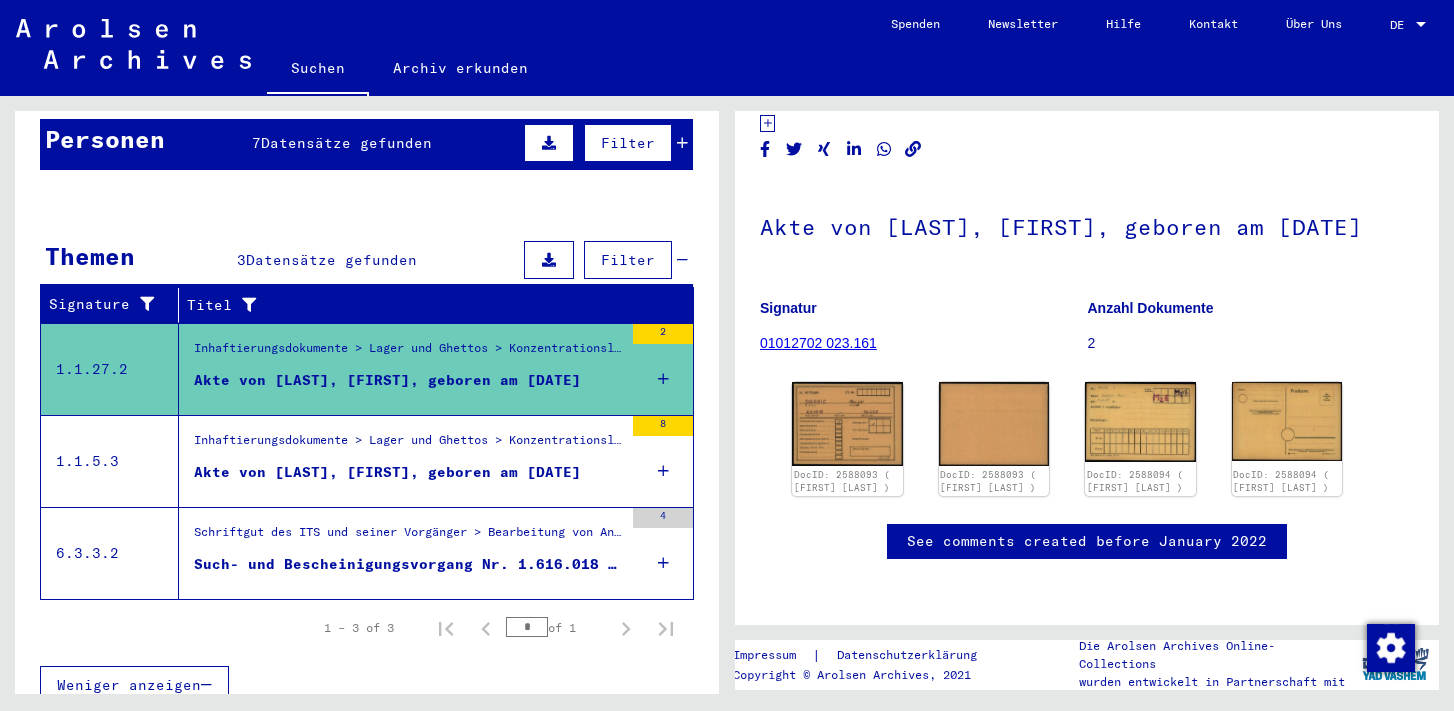 click on "Akte von [LAST], [FIRST], geboren am [DATE]" at bounding box center (408, 477) 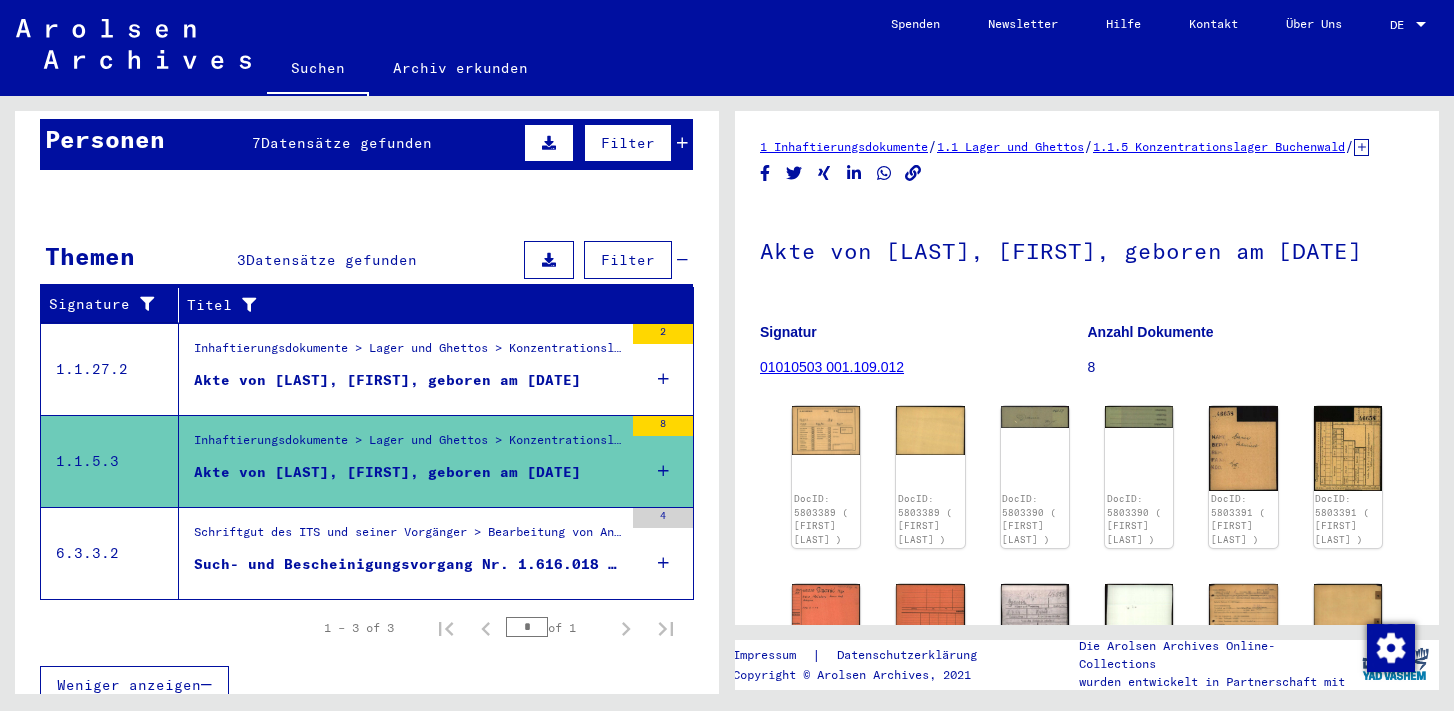 scroll, scrollTop: 0, scrollLeft: 0, axis: both 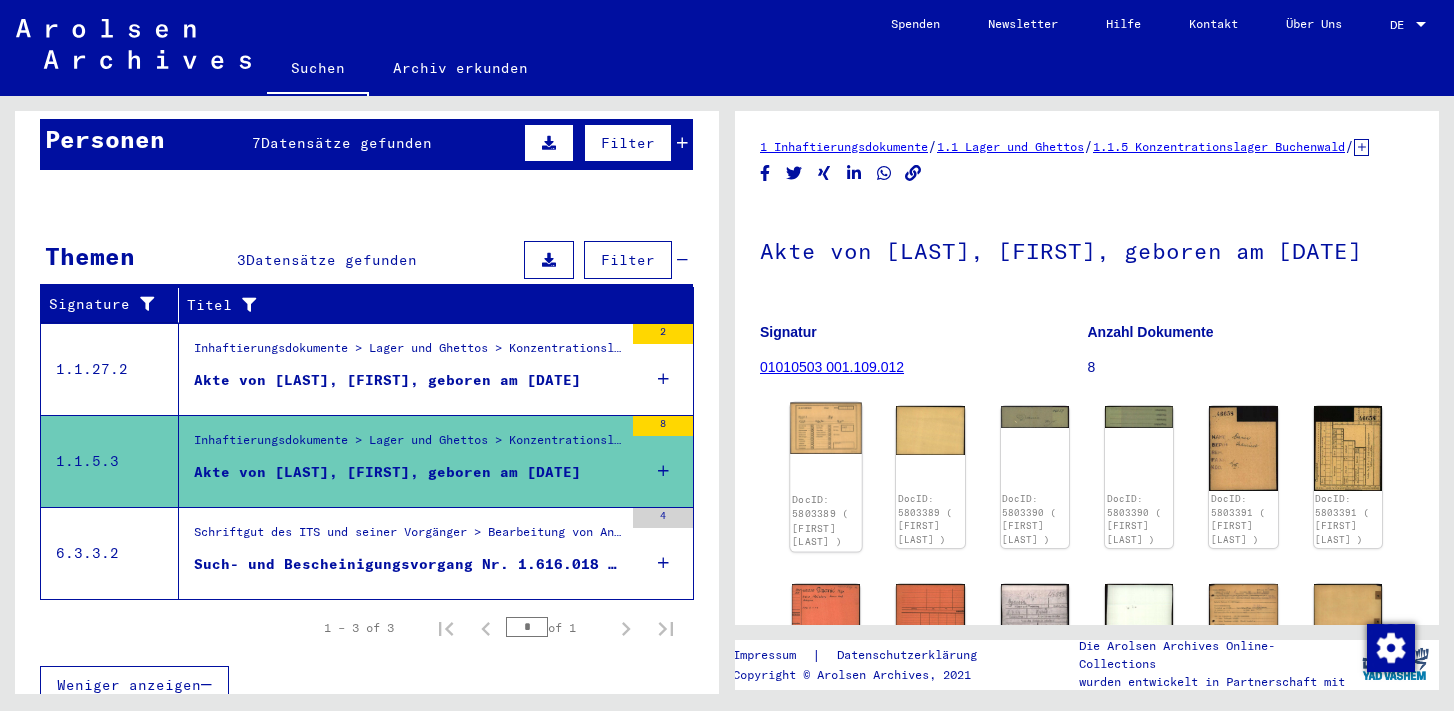 click 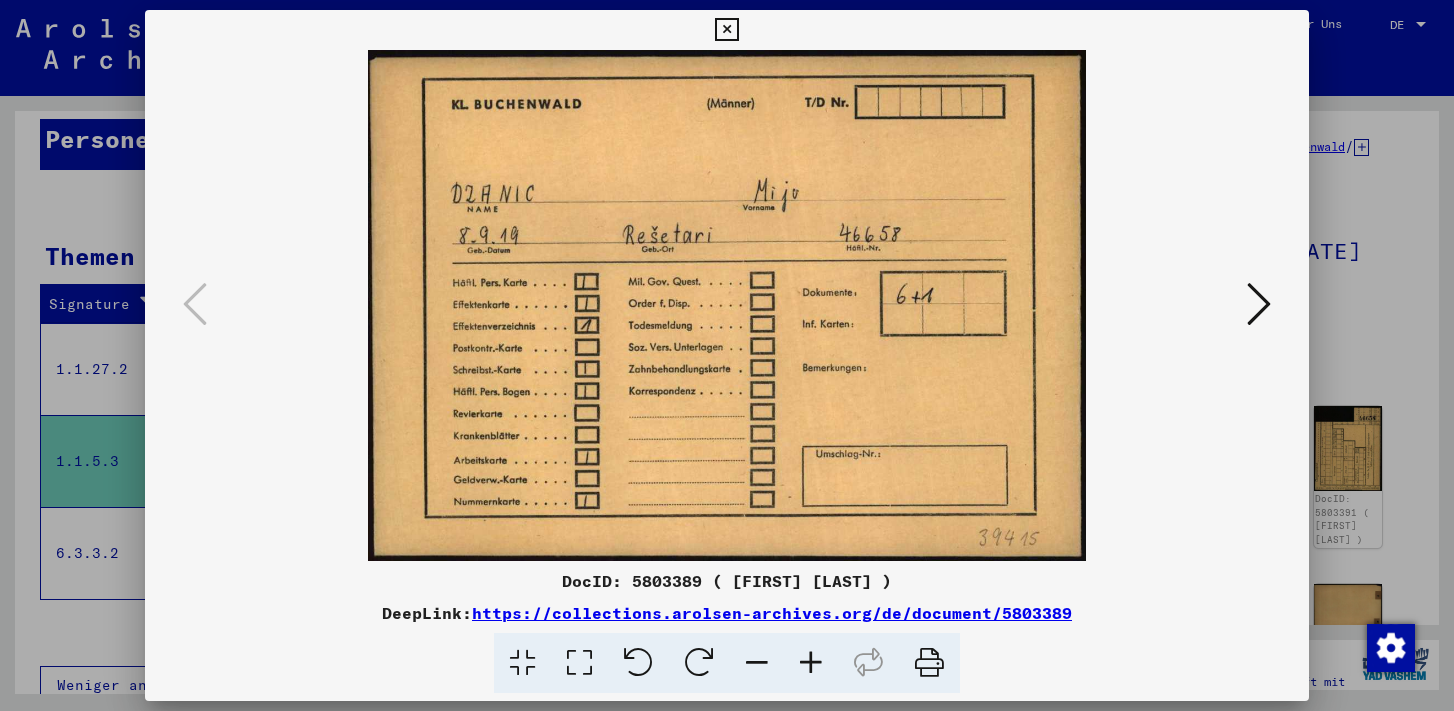 click at bounding box center [1259, 305] 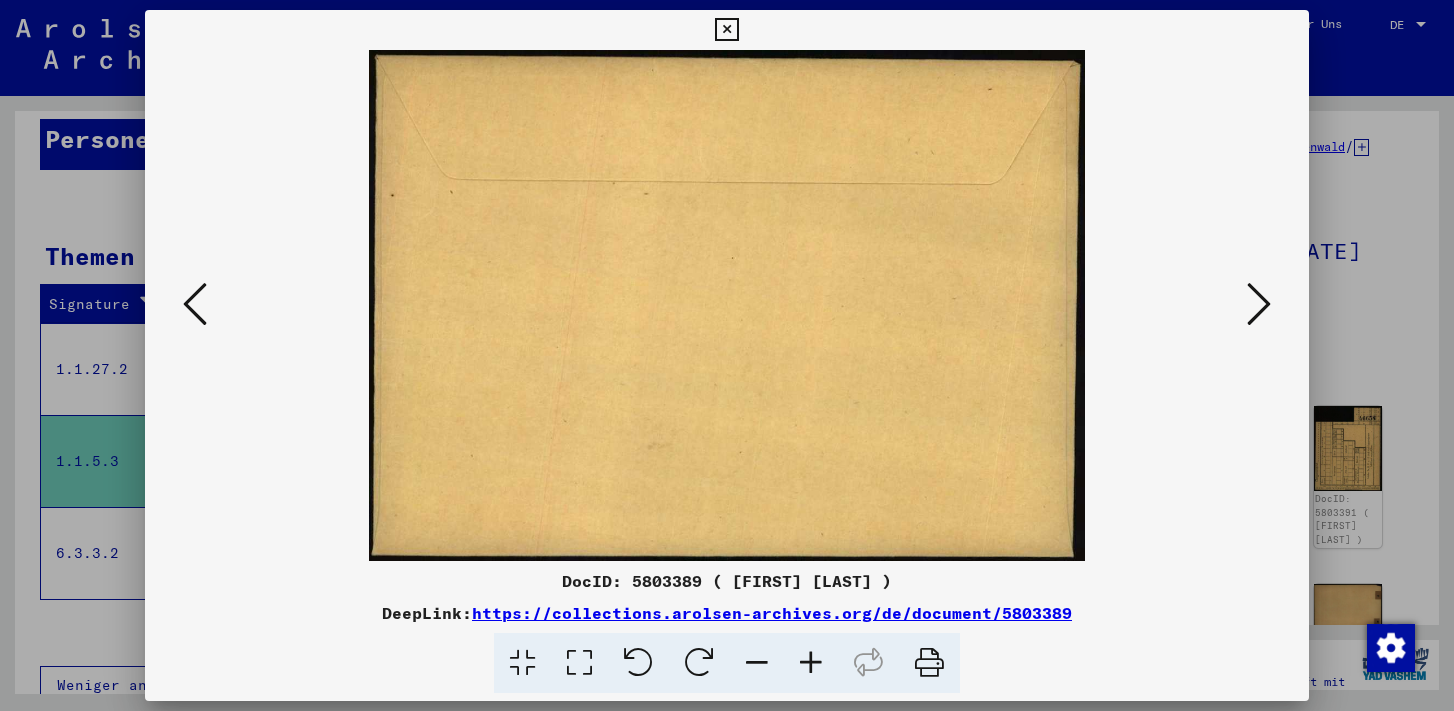 click at bounding box center (1259, 305) 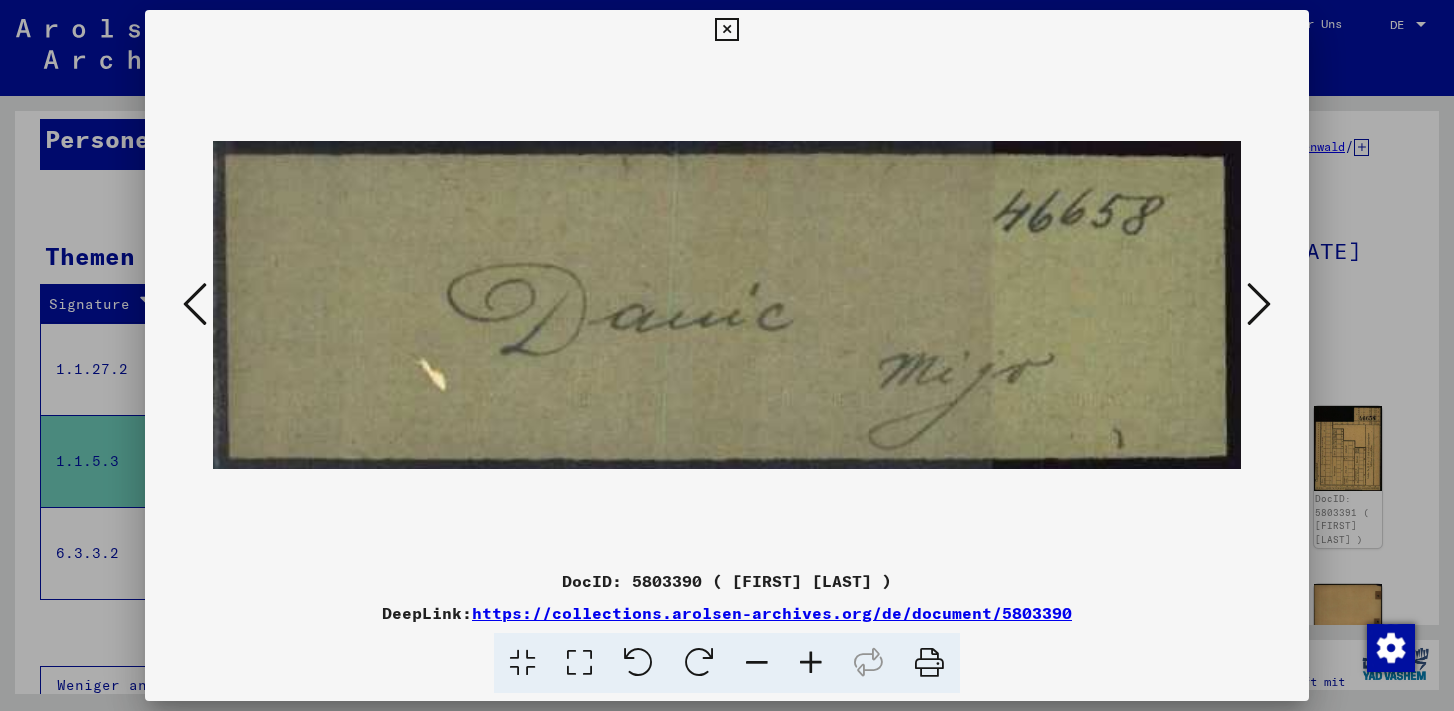 click at bounding box center [1259, 305] 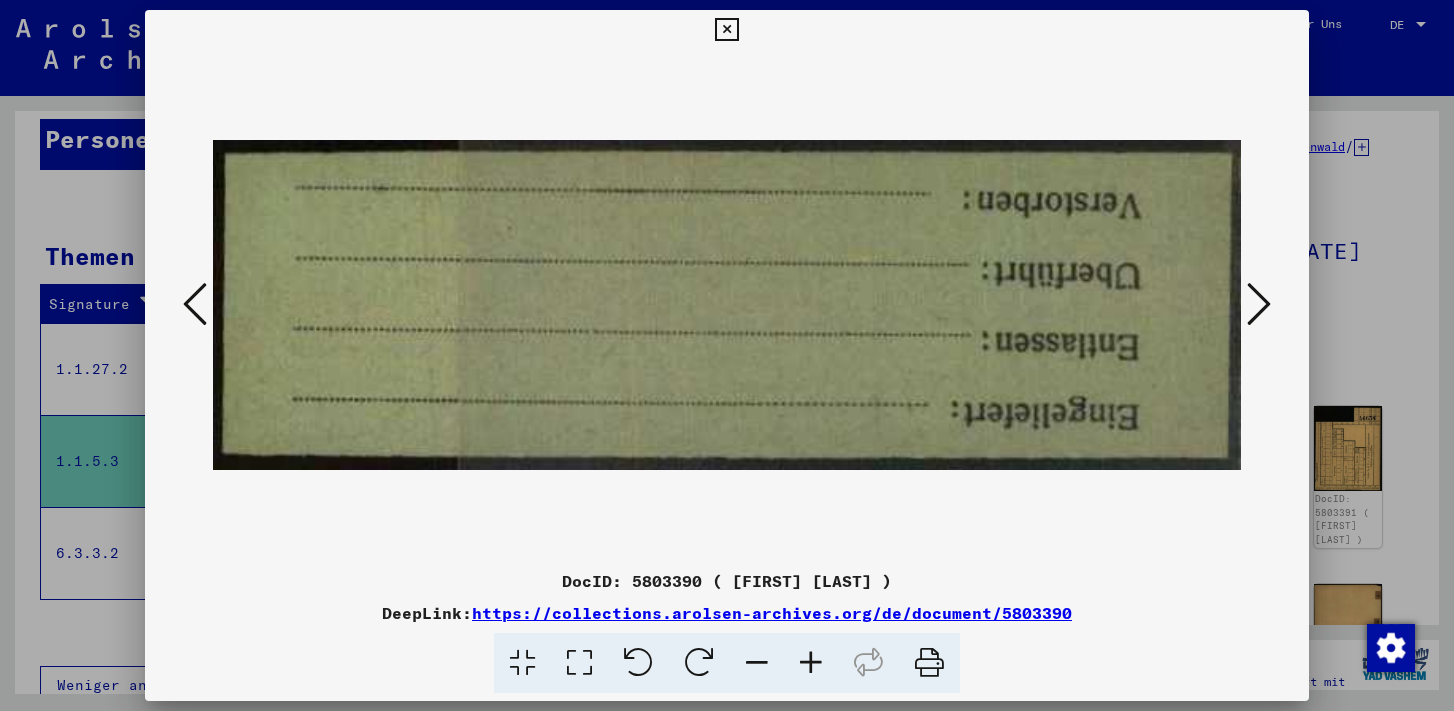 click at bounding box center [1259, 305] 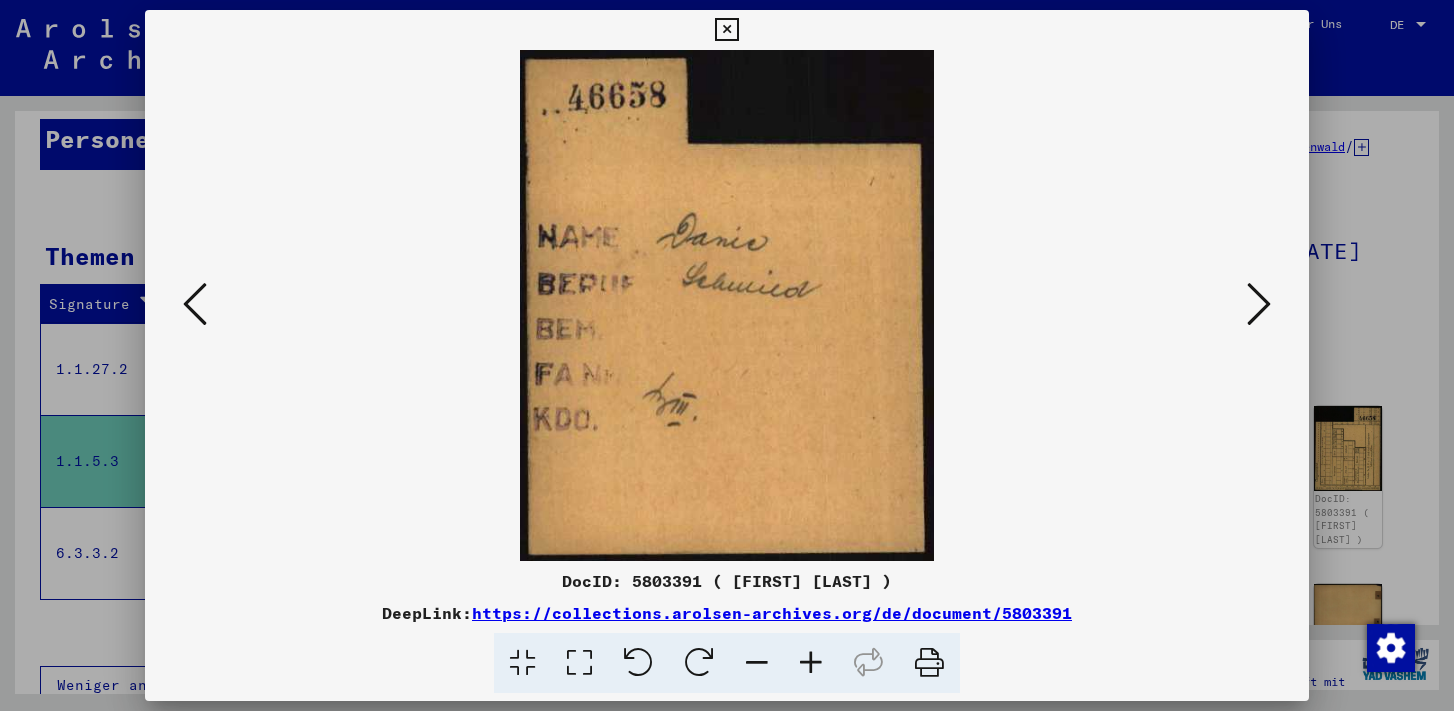 click at bounding box center [1259, 305] 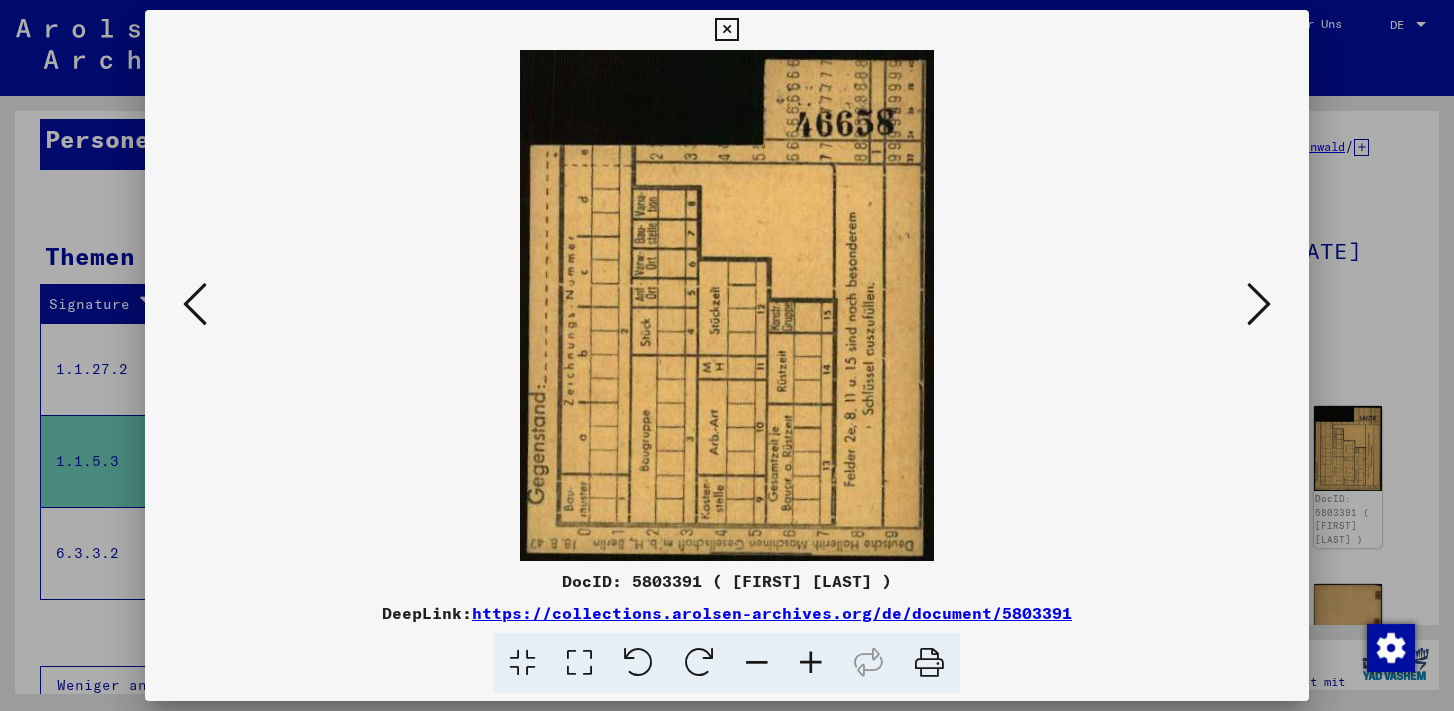 click at bounding box center (1259, 305) 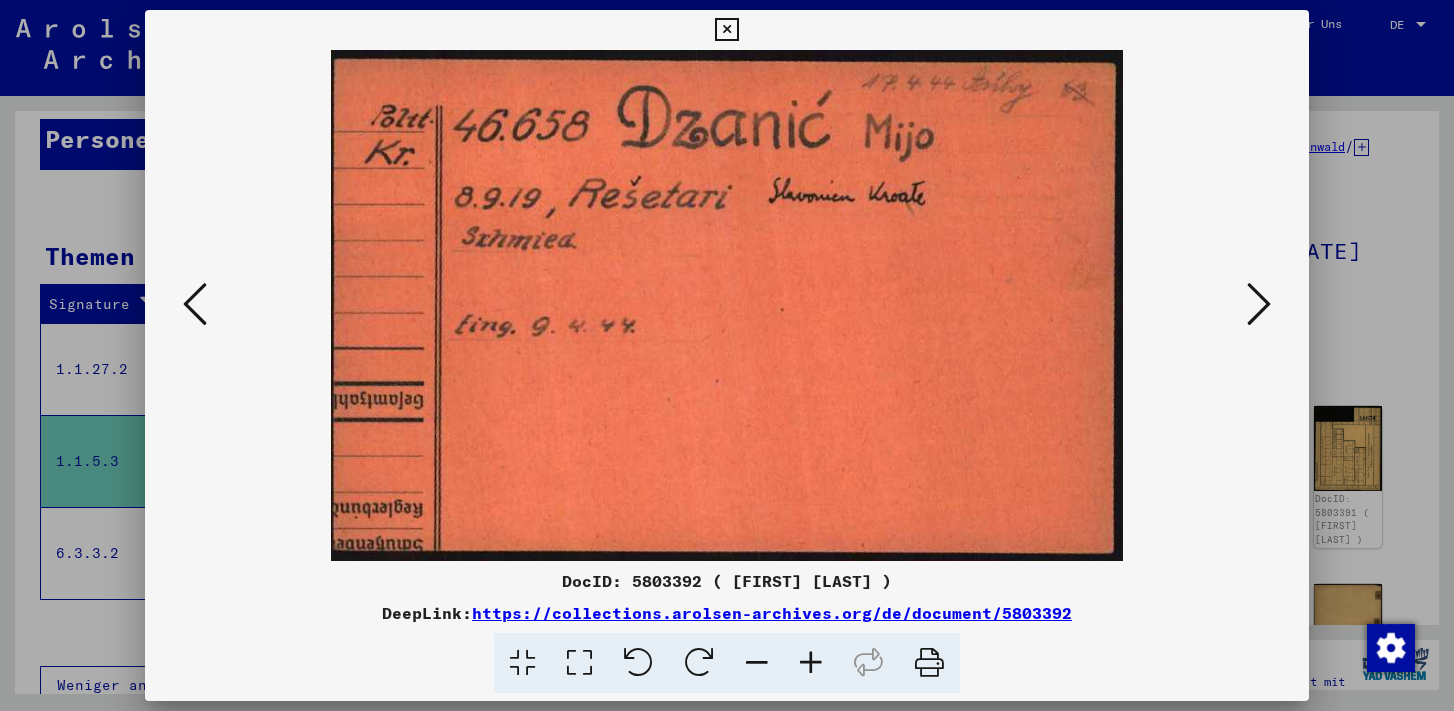 click at bounding box center [1259, 305] 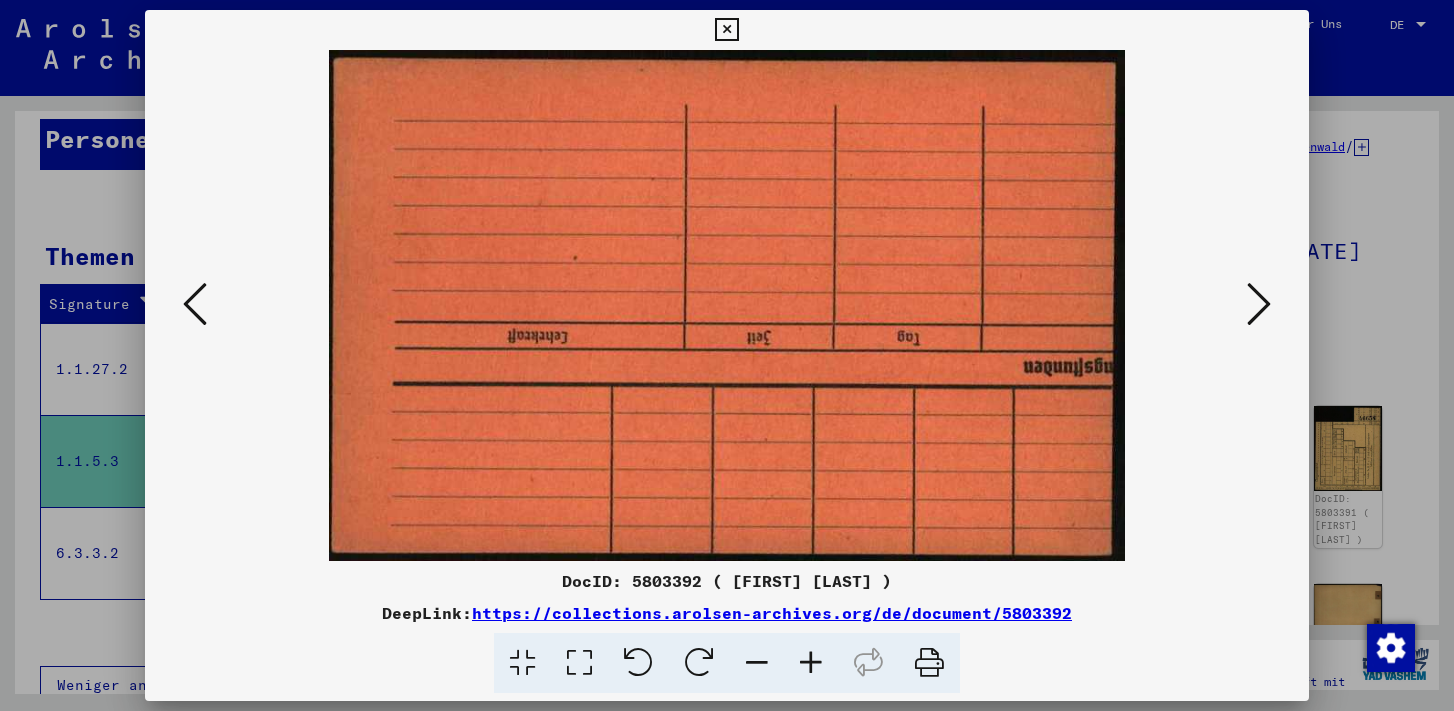 click at bounding box center [1259, 305] 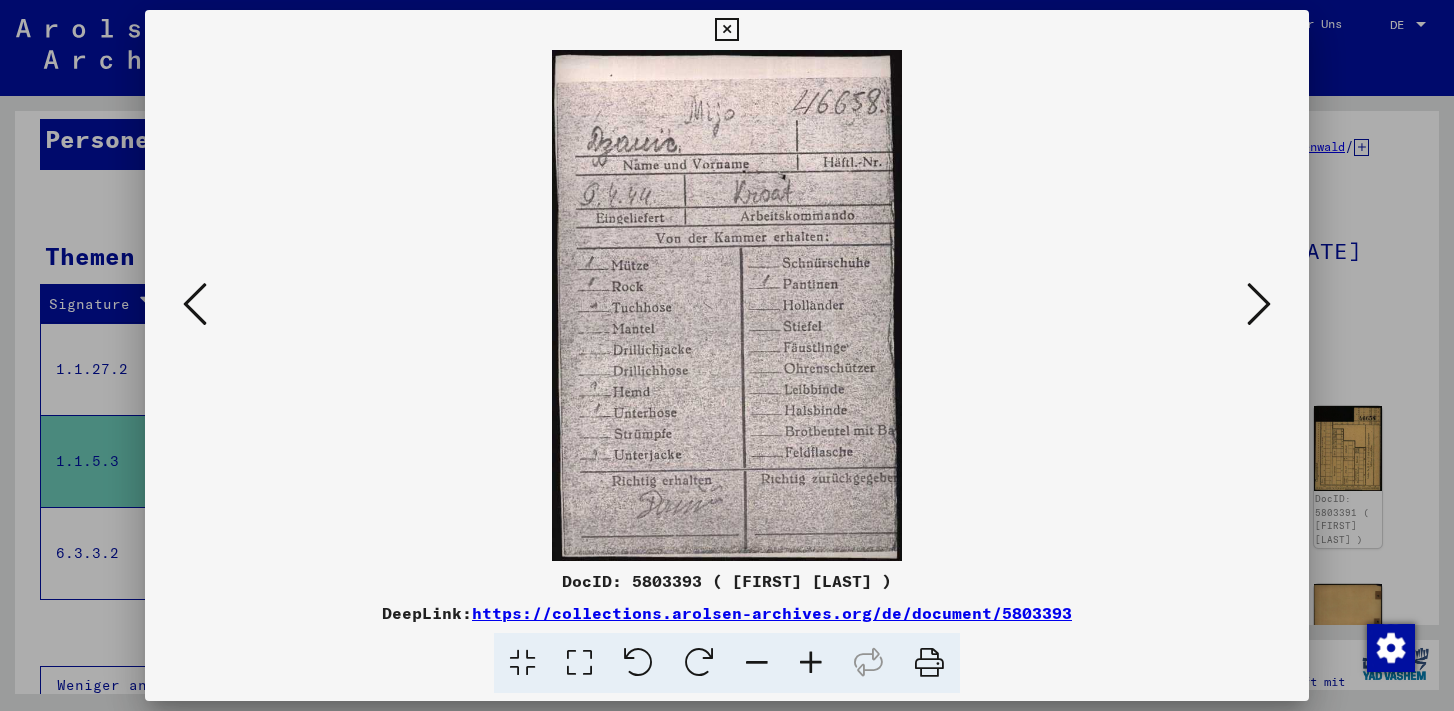 click at bounding box center (1259, 304) 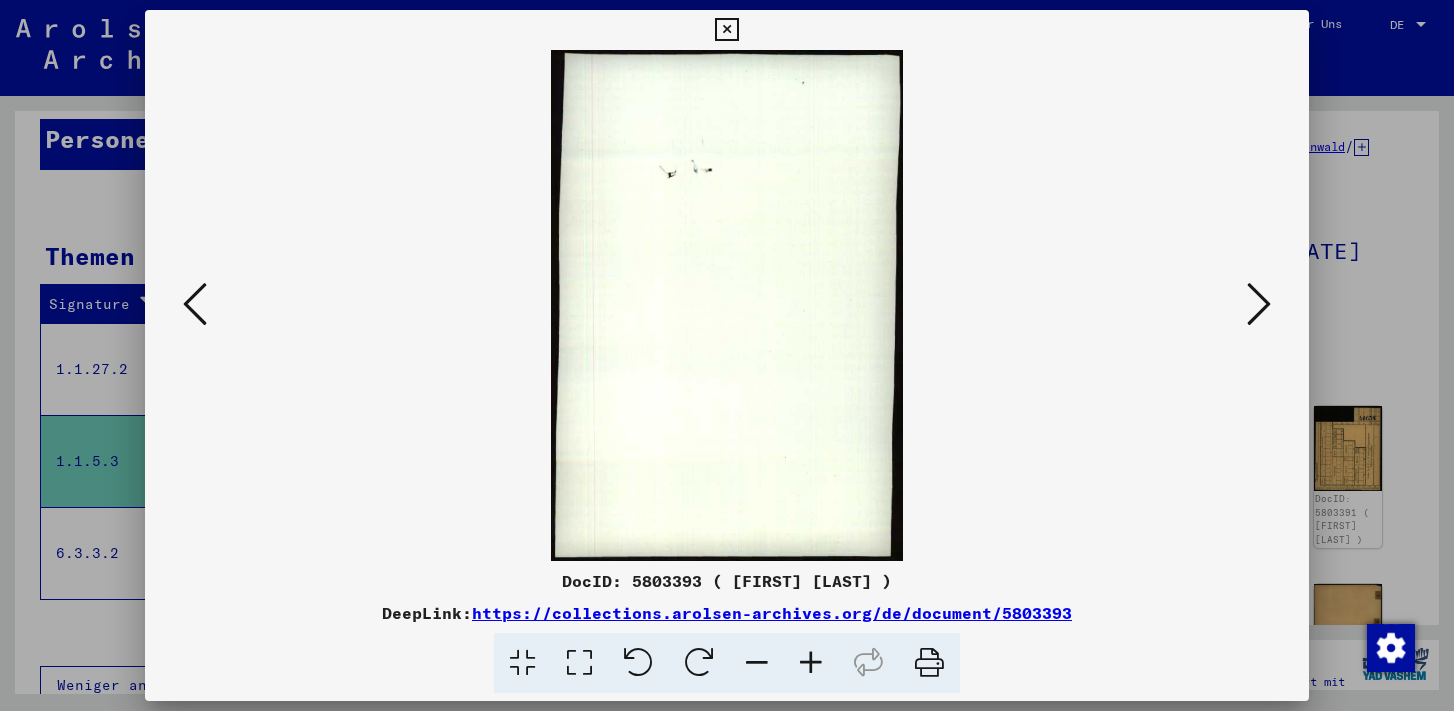 click at bounding box center [1259, 304] 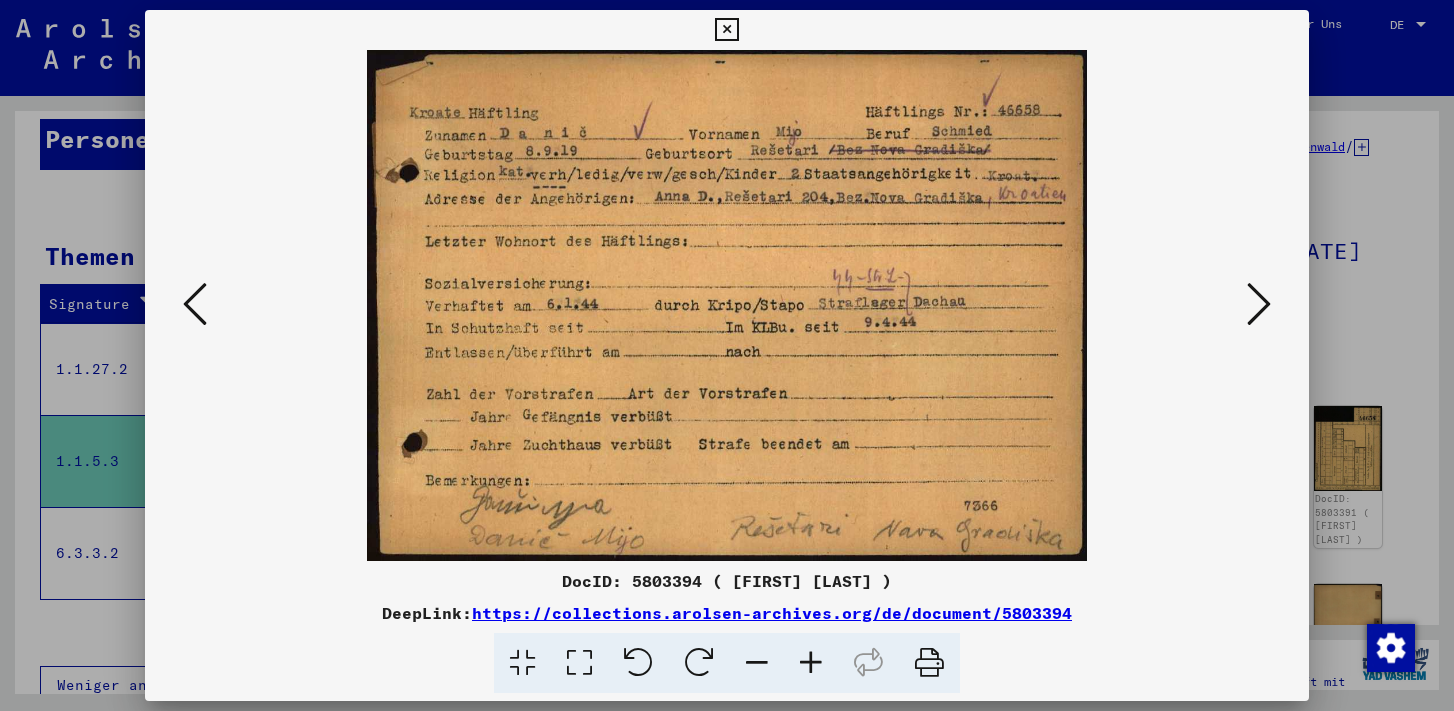 click at bounding box center [1259, 304] 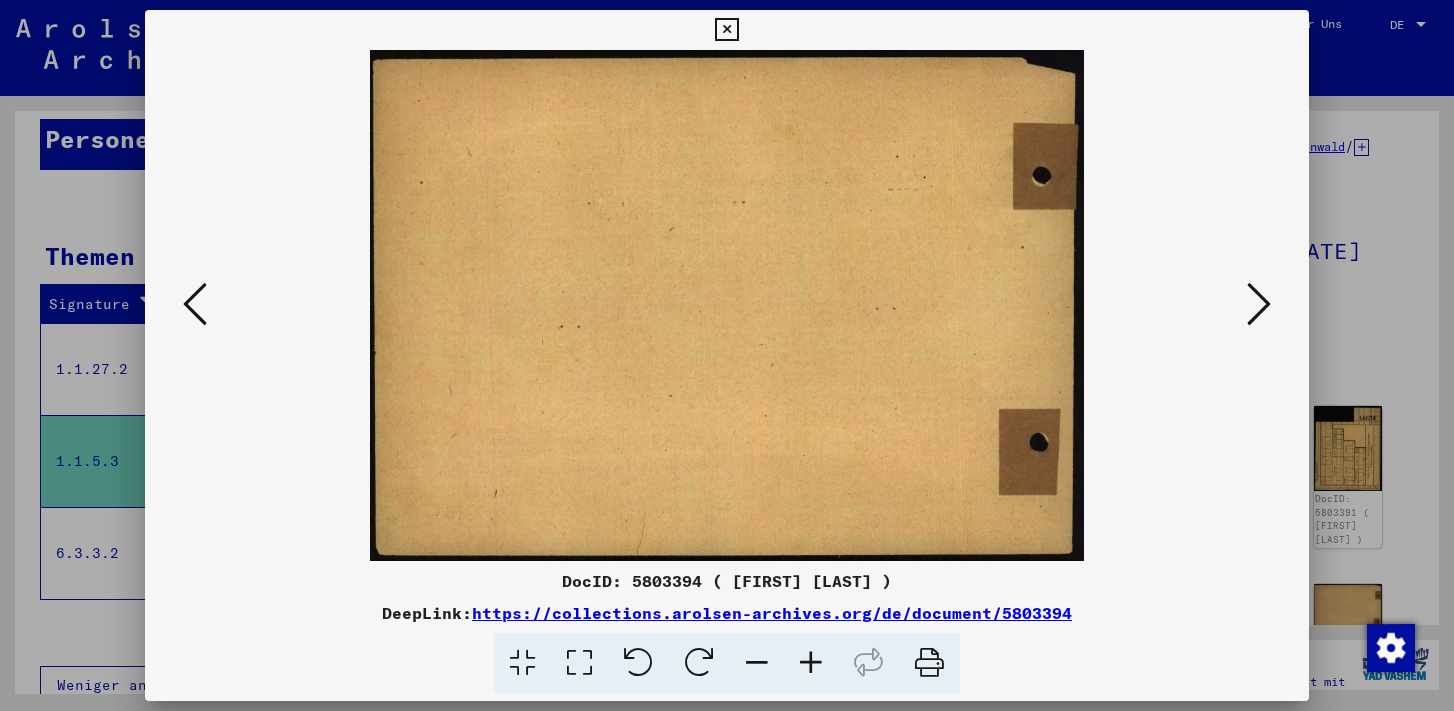click at bounding box center [1259, 304] 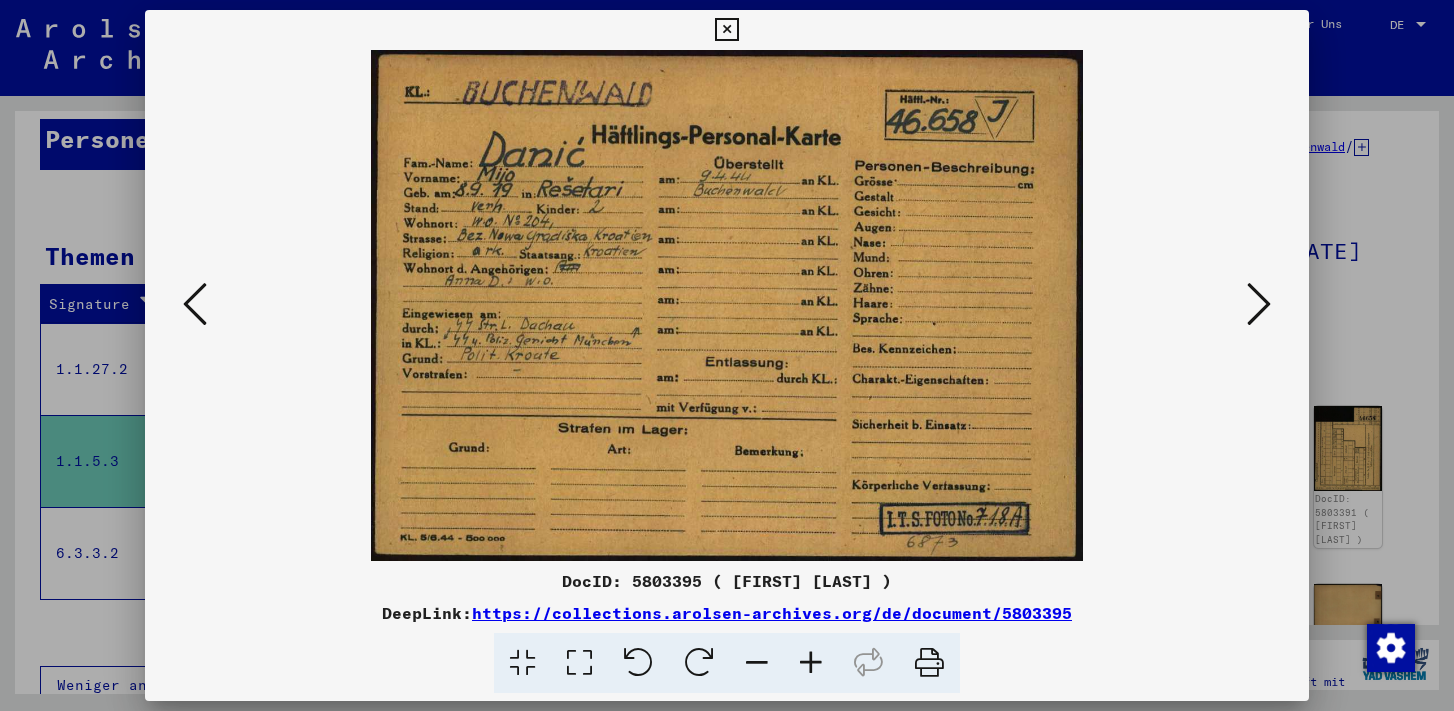 click at bounding box center [726, 305] 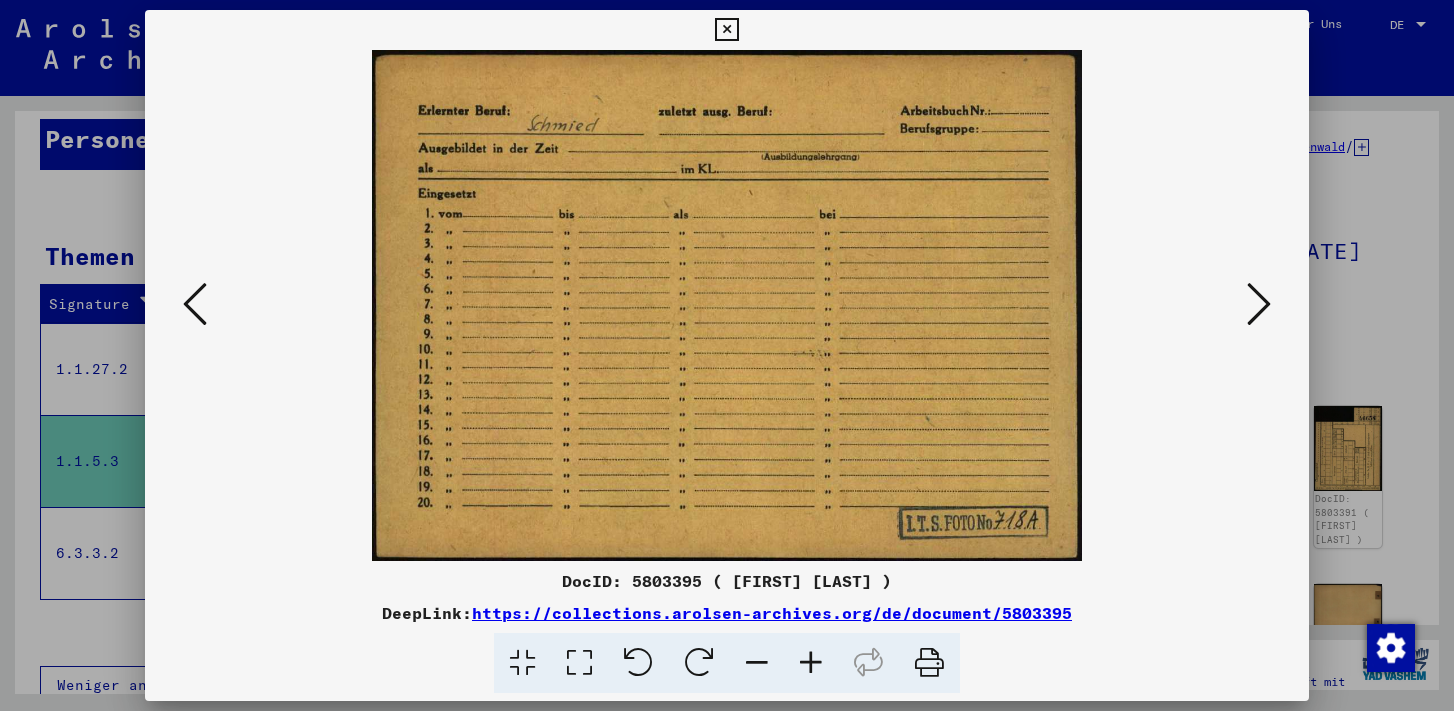 click at bounding box center [1259, 304] 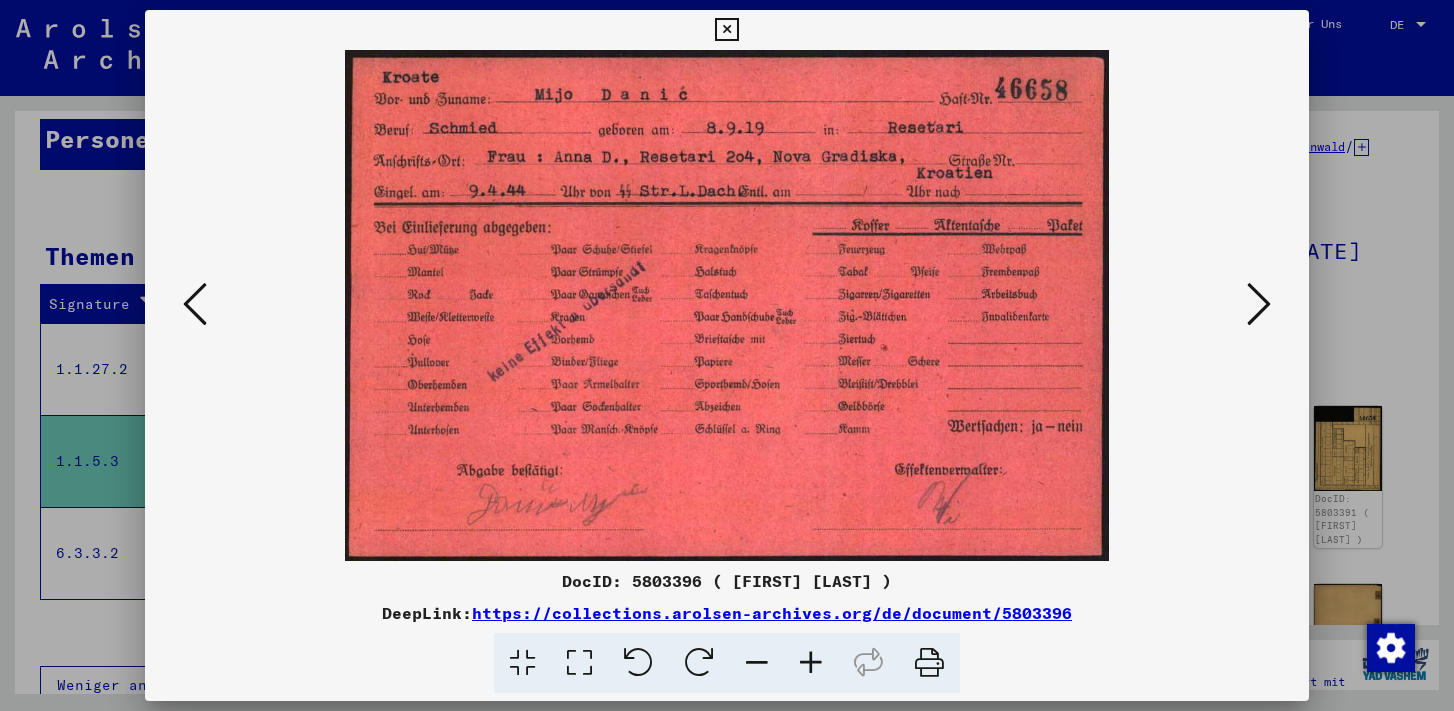 click at bounding box center (1259, 304) 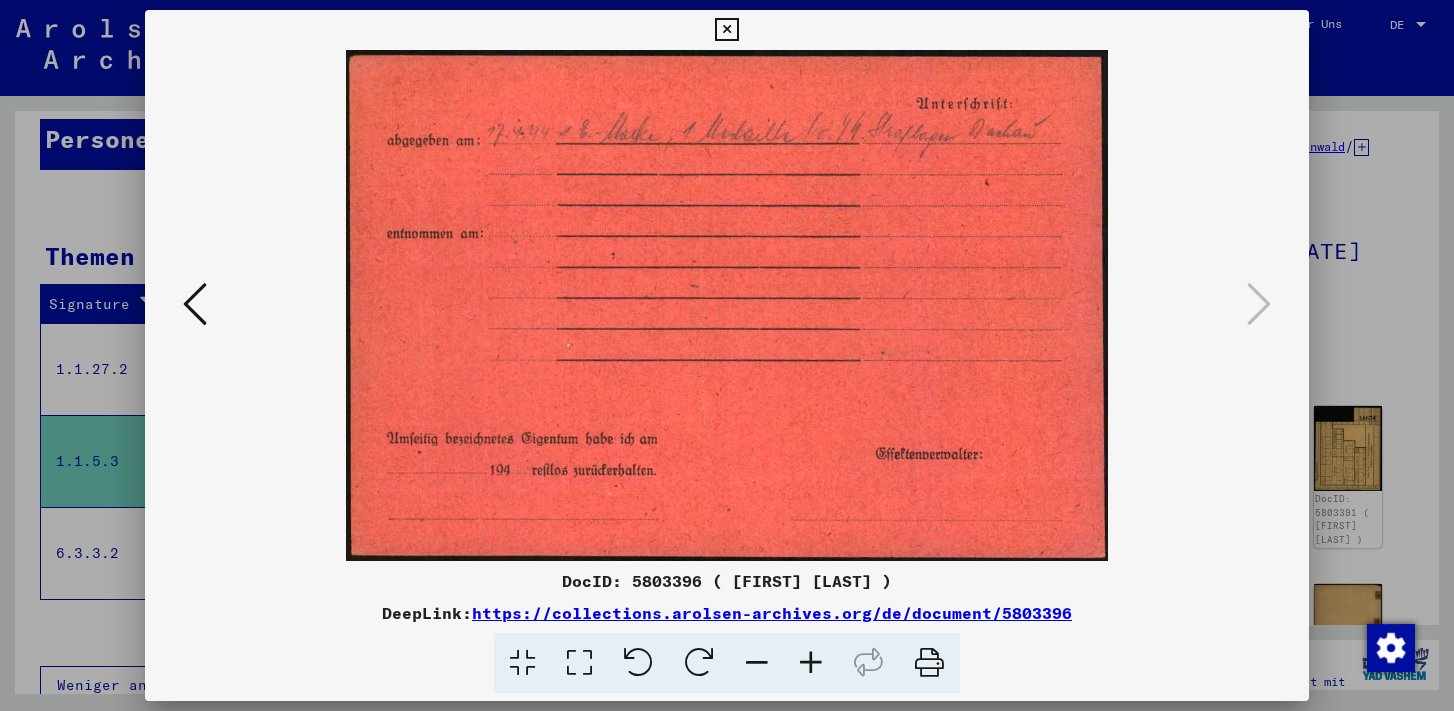 click at bounding box center [727, 355] 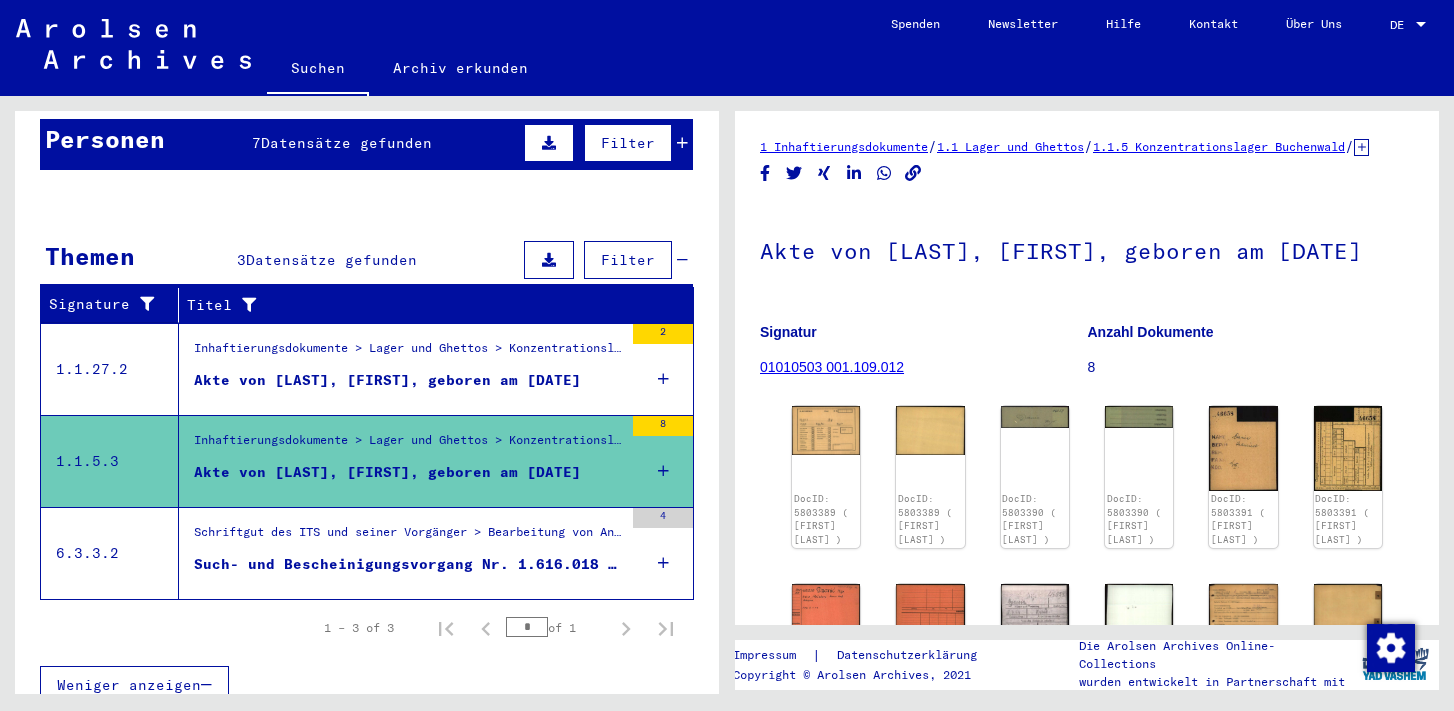 click 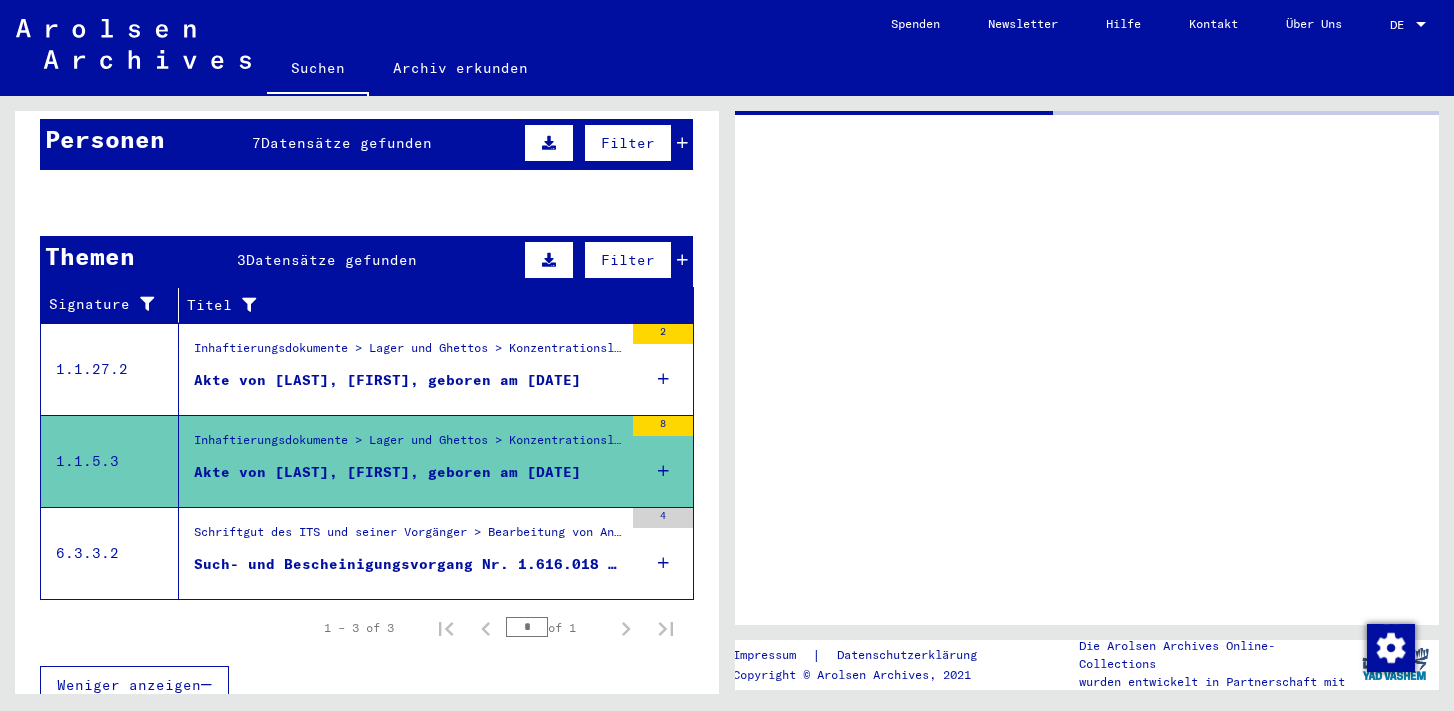 scroll, scrollTop: 183, scrollLeft: 0, axis: vertical 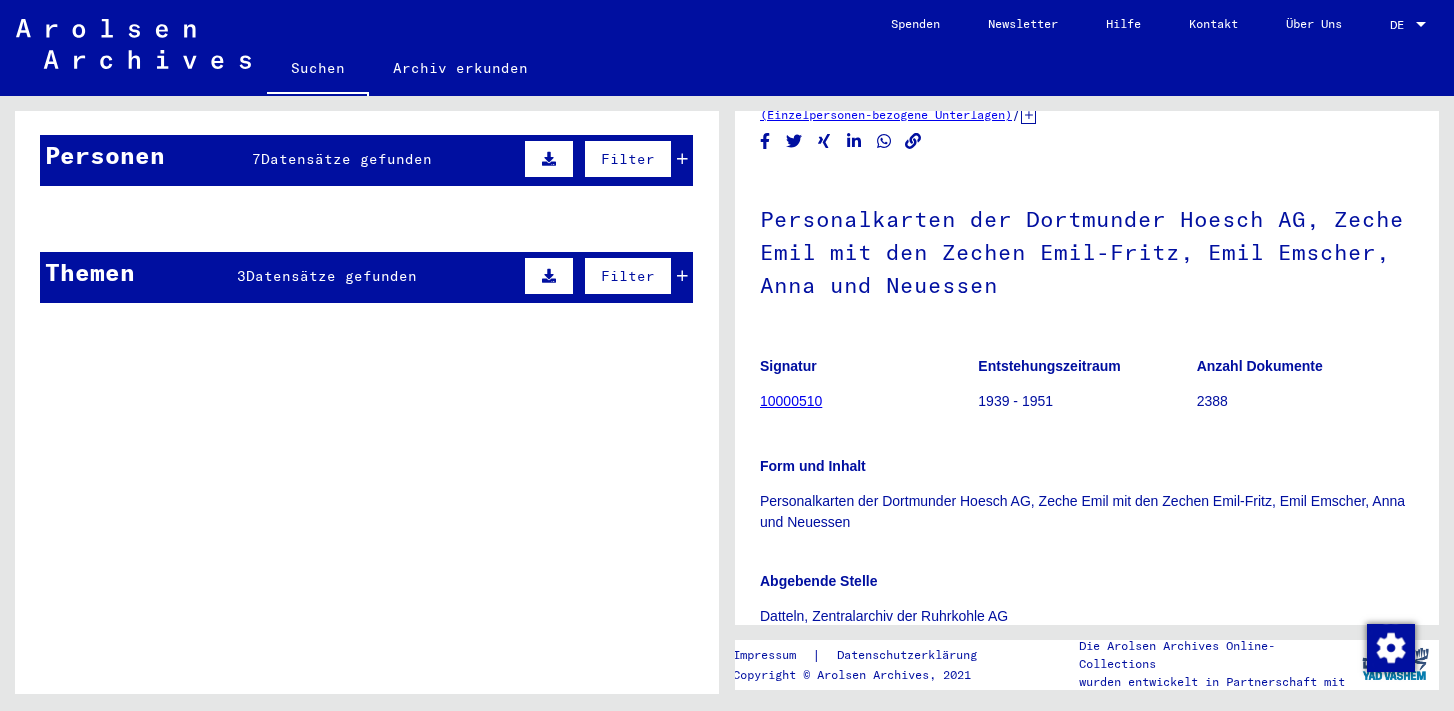click on "46658" at bounding box center [628, 317] 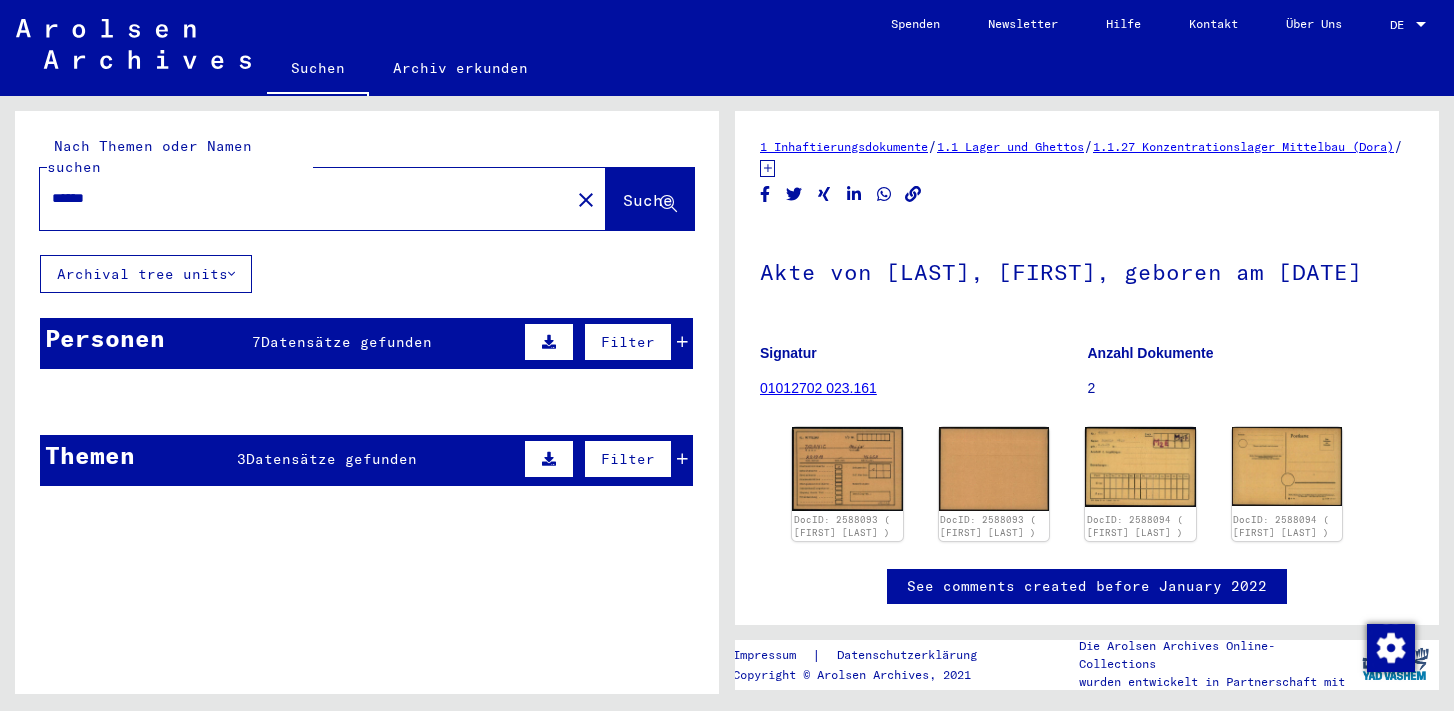 scroll, scrollTop: 0, scrollLeft: 0, axis: both 